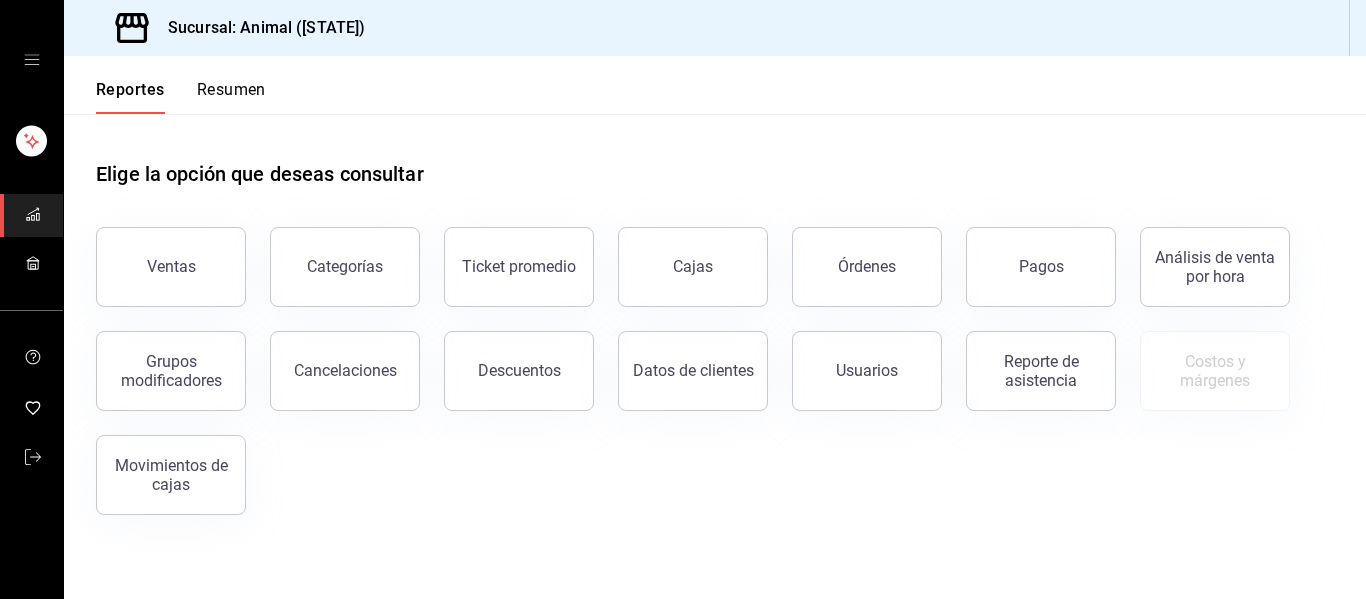 scroll, scrollTop: 0, scrollLeft: 0, axis: both 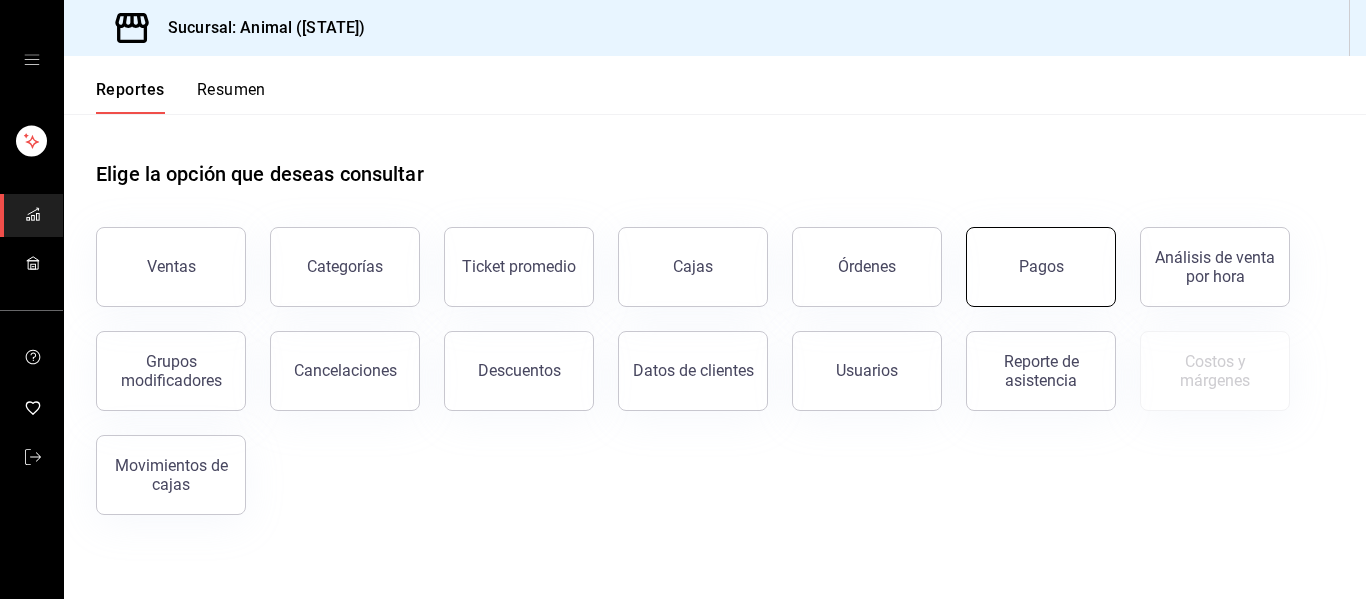 click on "Pagos" at bounding box center (1041, 267) 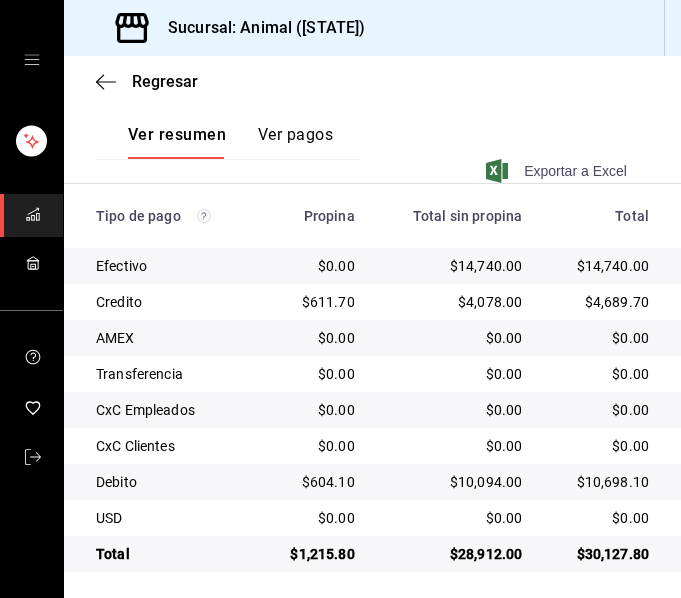 scroll, scrollTop: 485, scrollLeft: 0, axis: vertical 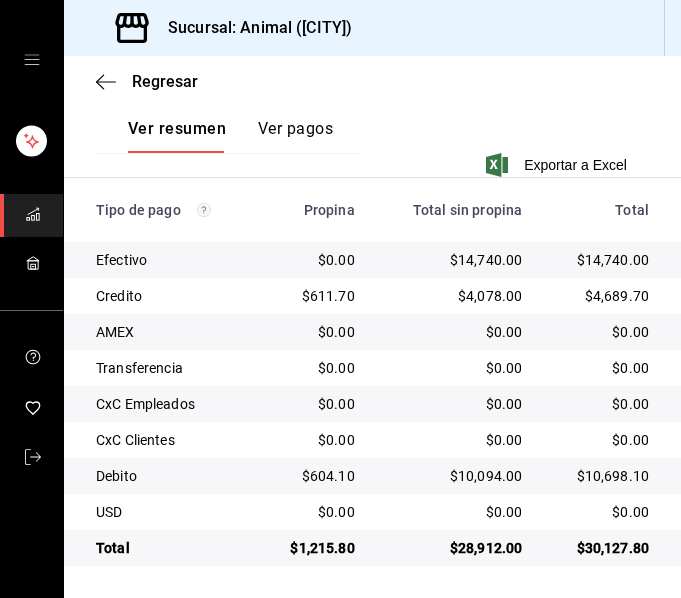 click 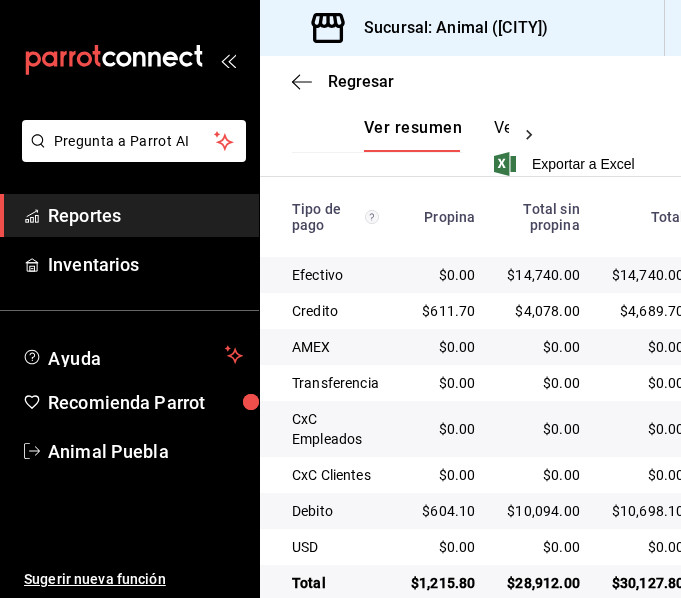 click on "Reportes" at bounding box center [145, 215] 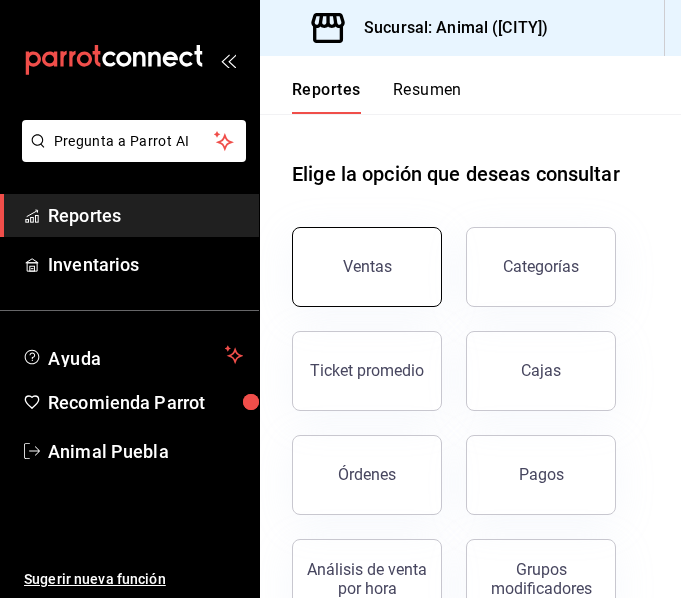 click on "Ventas" at bounding box center (367, 267) 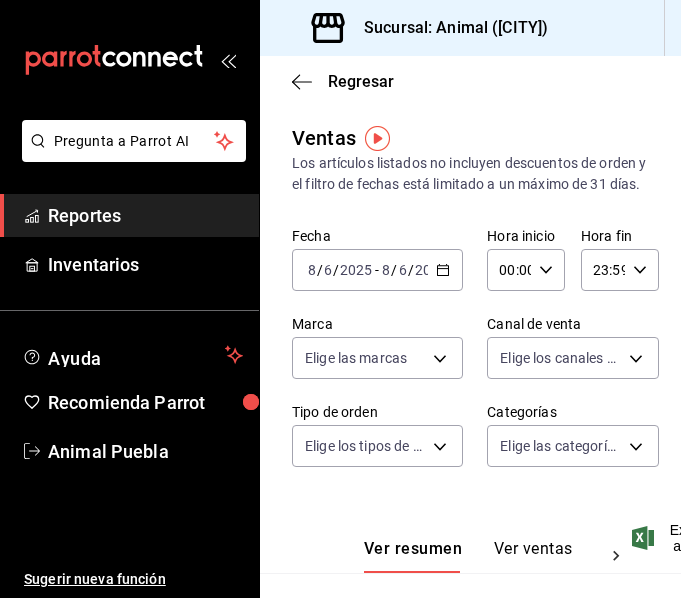 click 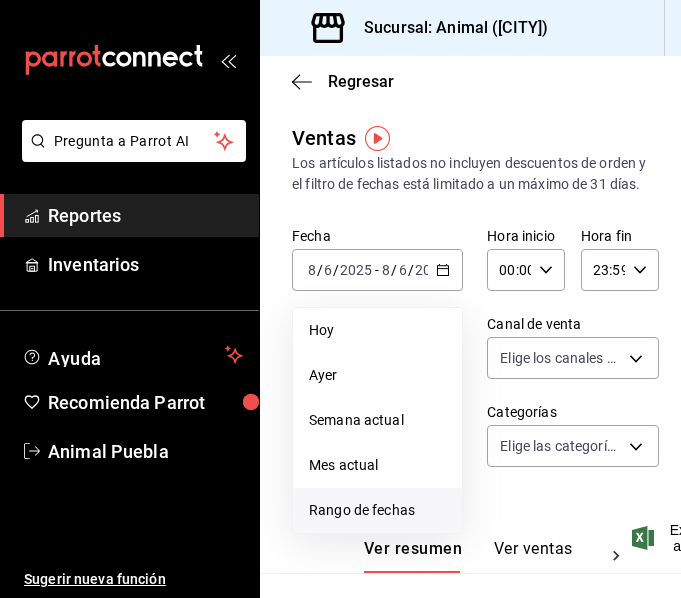 click on "Rango de fechas" at bounding box center (377, 510) 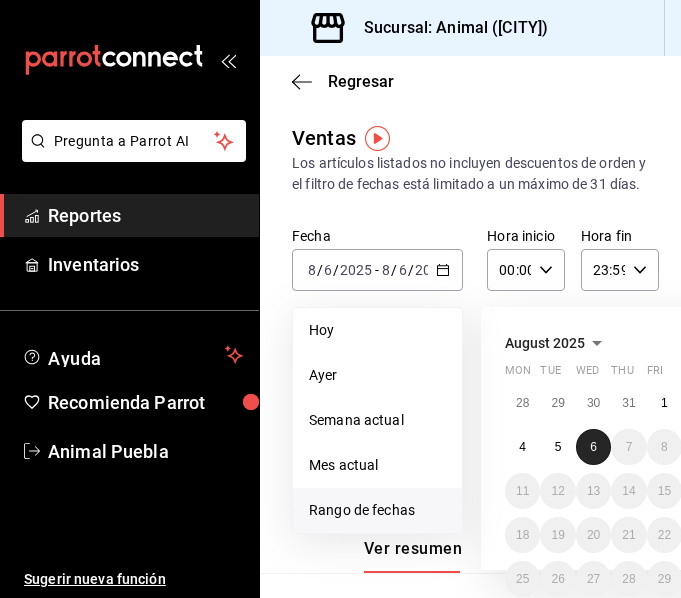 click on "6" at bounding box center (593, 447) 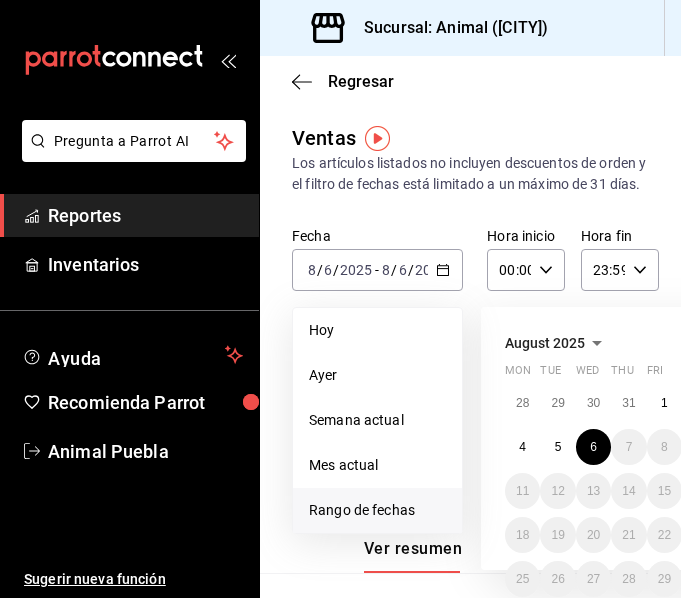 click 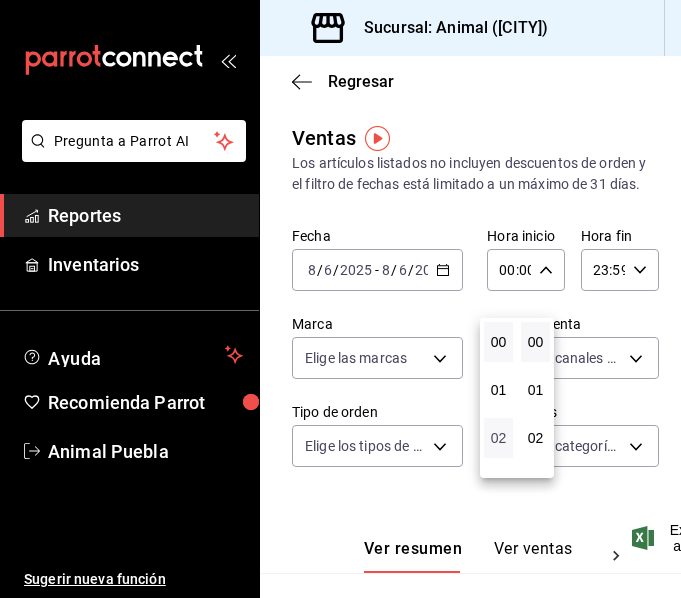 click on "02" at bounding box center (498, 438) 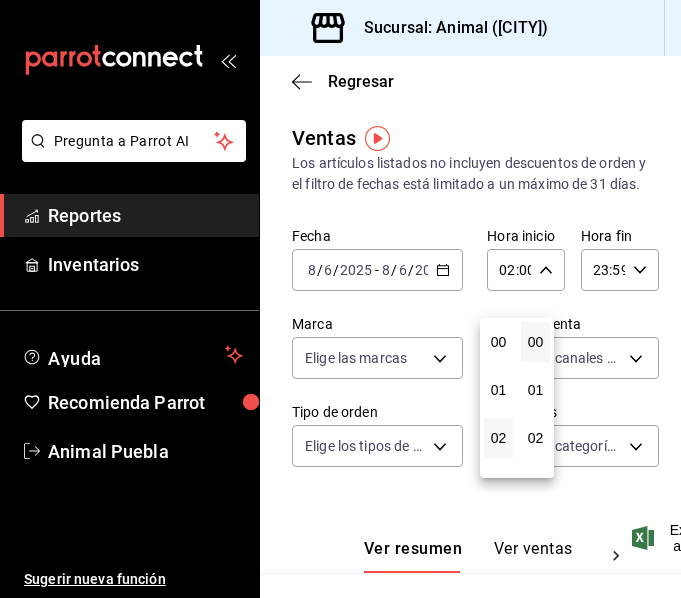 click at bounding box center [340, 299] 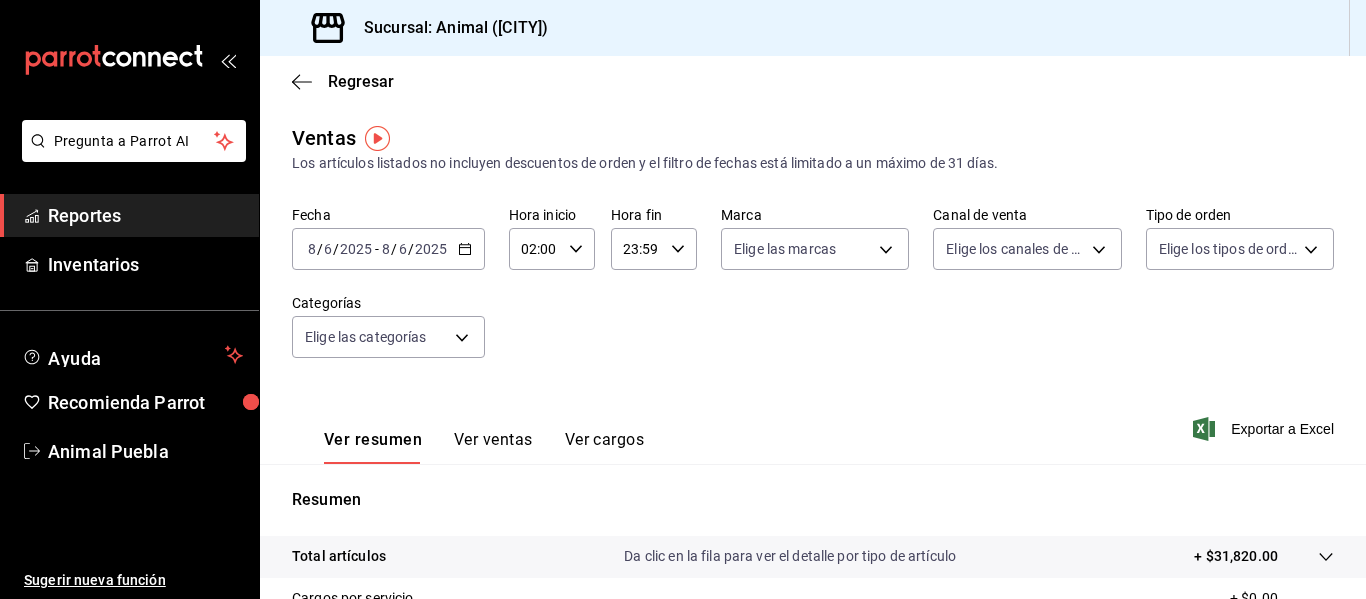 click 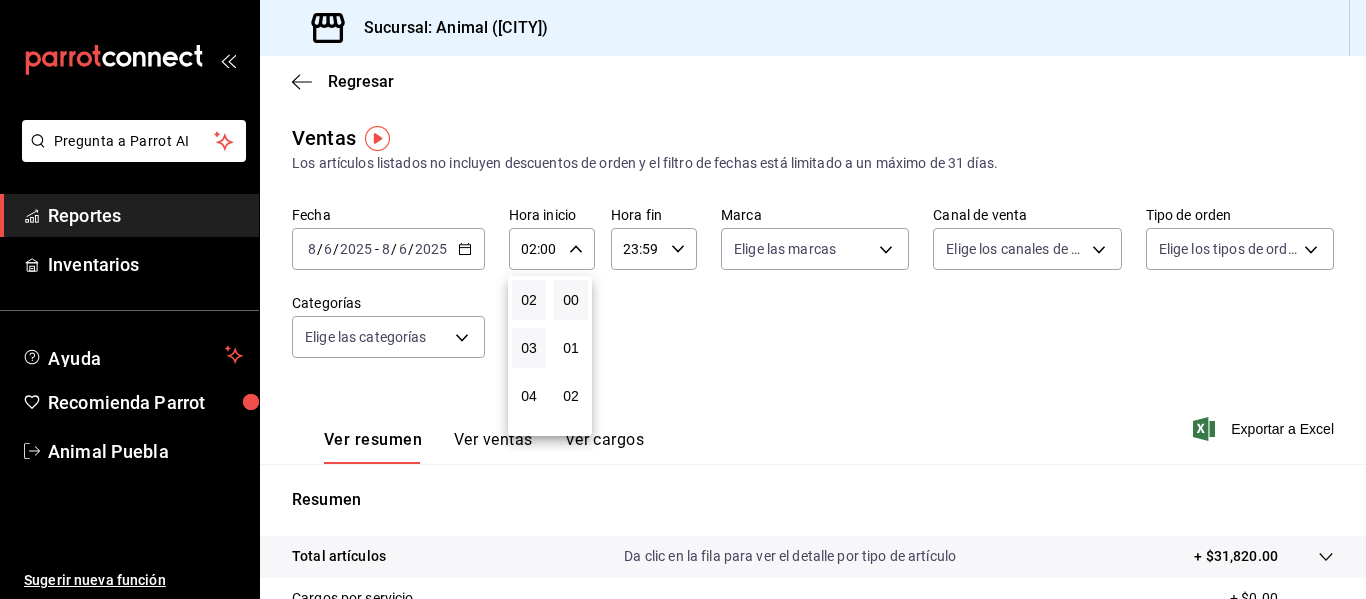 scroll, scrollTop: 196, scrollLeft: 0, axis: vertical 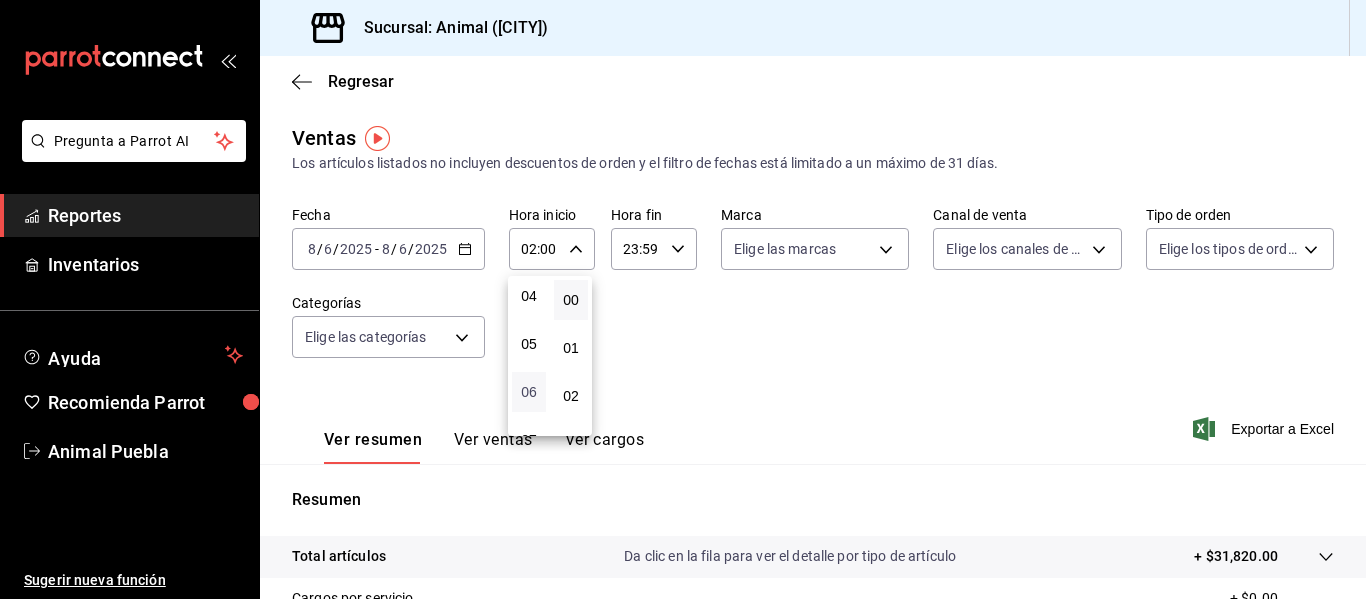 click on "06" at bounding box center [529, 392] 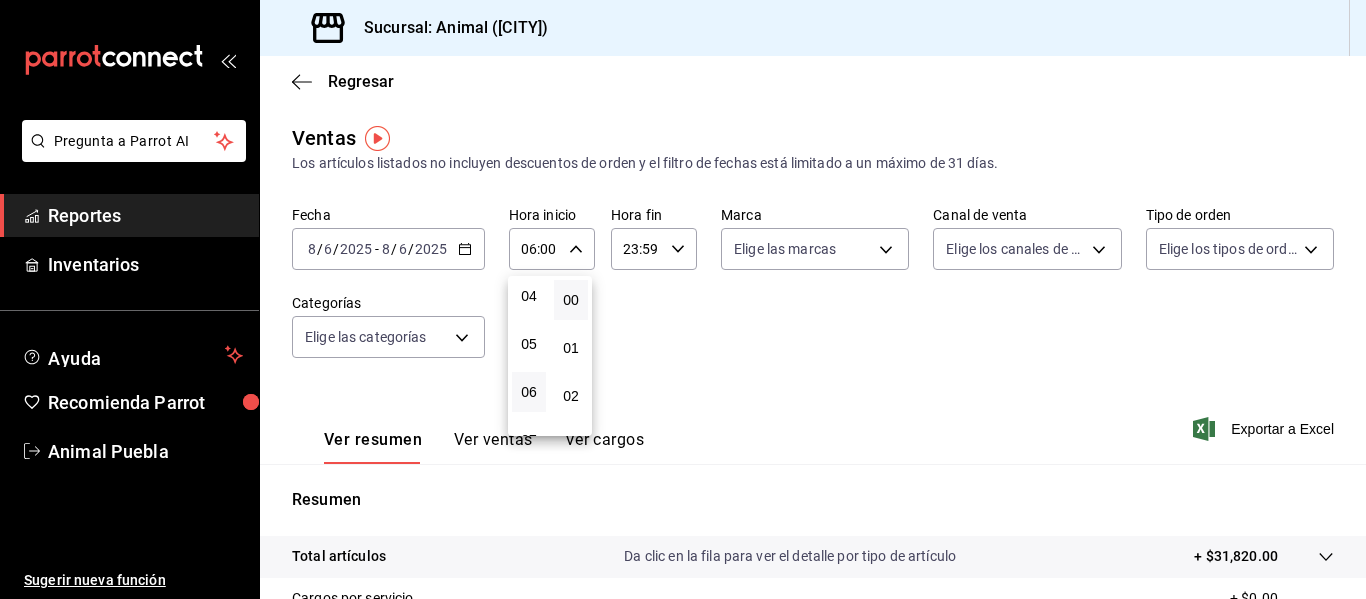 click at bounding box center [683, 299] 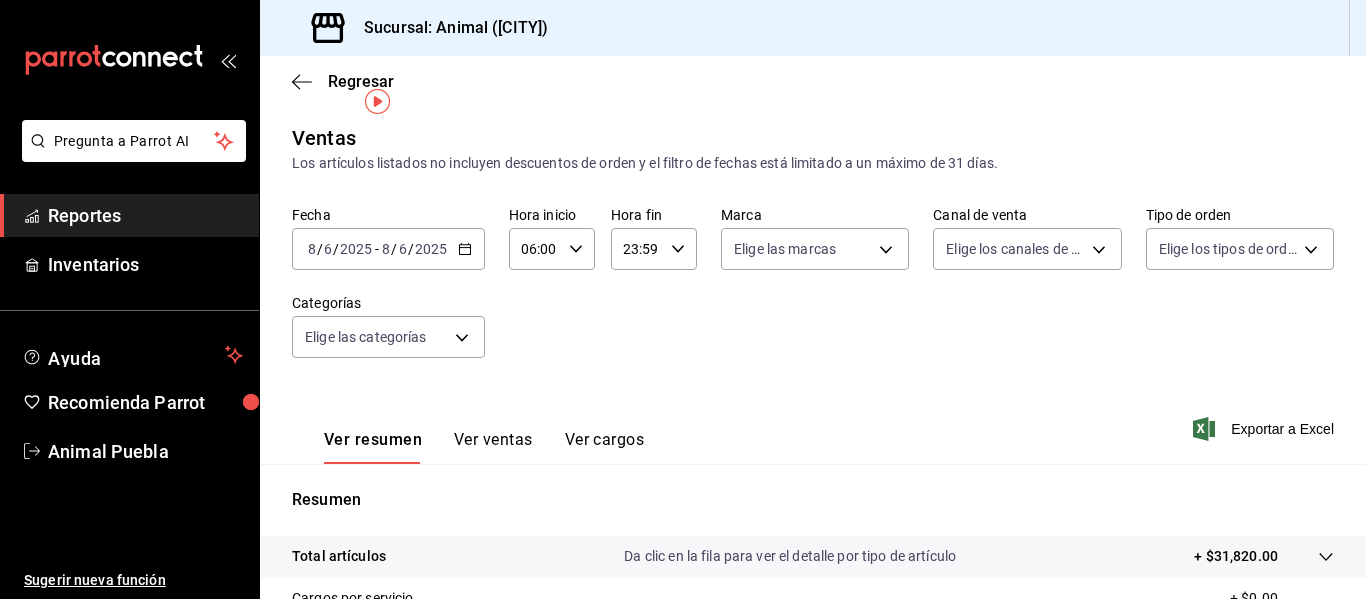 scroll, scrollTop: 100, scrollLeft: 0, axis: vertical 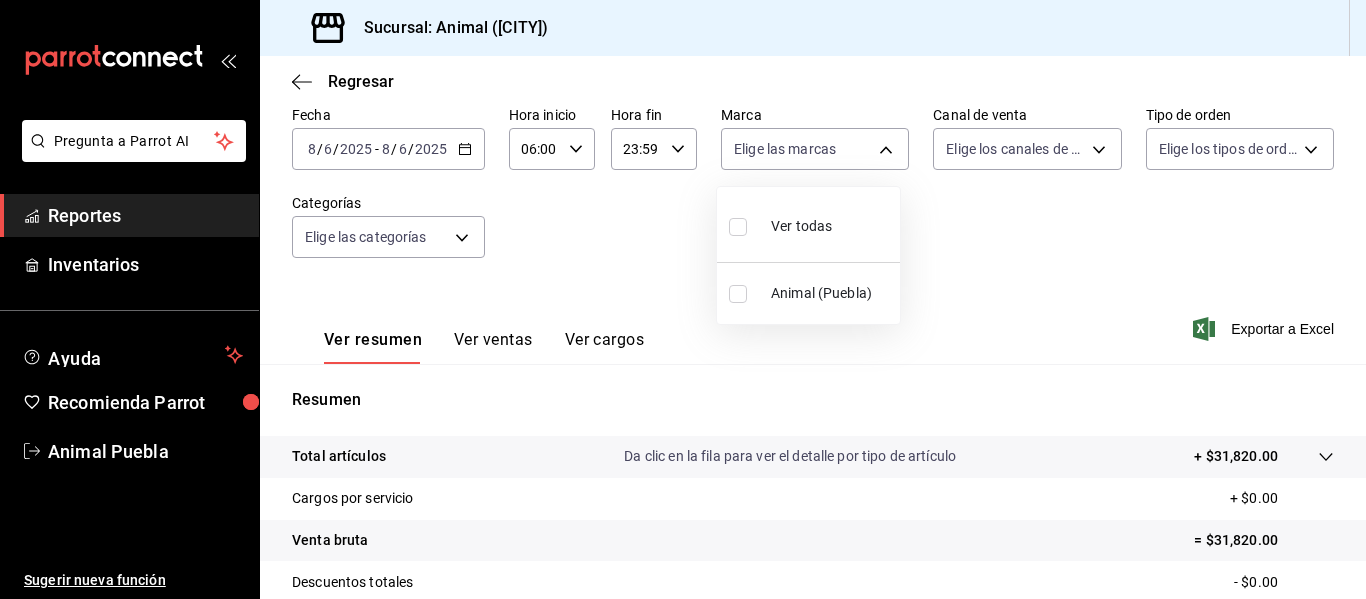 click on "Pregunta a Parrot AI Reportes   Inventarios   Ayuda Recomienda Parrot   Animal Puebla   Sugerir nueva función   Sucursal: Animal (Puebla) Regresar Ventas Los artículos listados no incluyen descuentos de orden y el filtro de fechas está limitado a un máximo de 31 días. Fecha 2025-08-06 8 / 6 / 2025 - 2025-08-06 8 / 6 / 2025 Hora inicio 06:00 Hora inicio Hora fin 23:59 Hora fin Marca Elige las marcas Canal de venta Elige los canales de venta Tipo de orden Elige los tipos de orden Categorías Elige las categorías Ver resumen Ver ventas Ver cargos Exportar a Excel Resumen Total artículos Da clic en la fila para ver el detalle por tipo de artículo + $31,820.00 Cargos por servicio + $0.00 Venta bruta = $31,820.00 Descuentos totales - $0.00 Certificados de regalo - $3,663.00 Venta total = $28,157.00 Impuestos - $3,883.72 Venta neta = $24,273.28 Pregunta a Parrot AI Reportes   Inventarios   Ayuda Recomienda Parrot   Animal Puebla   Sugerir nueva función   GANA 1 MES GRATIS EN TU SUSCRIPCIÓN AQUÍ Ir a video" at bounding box center [683, 299] 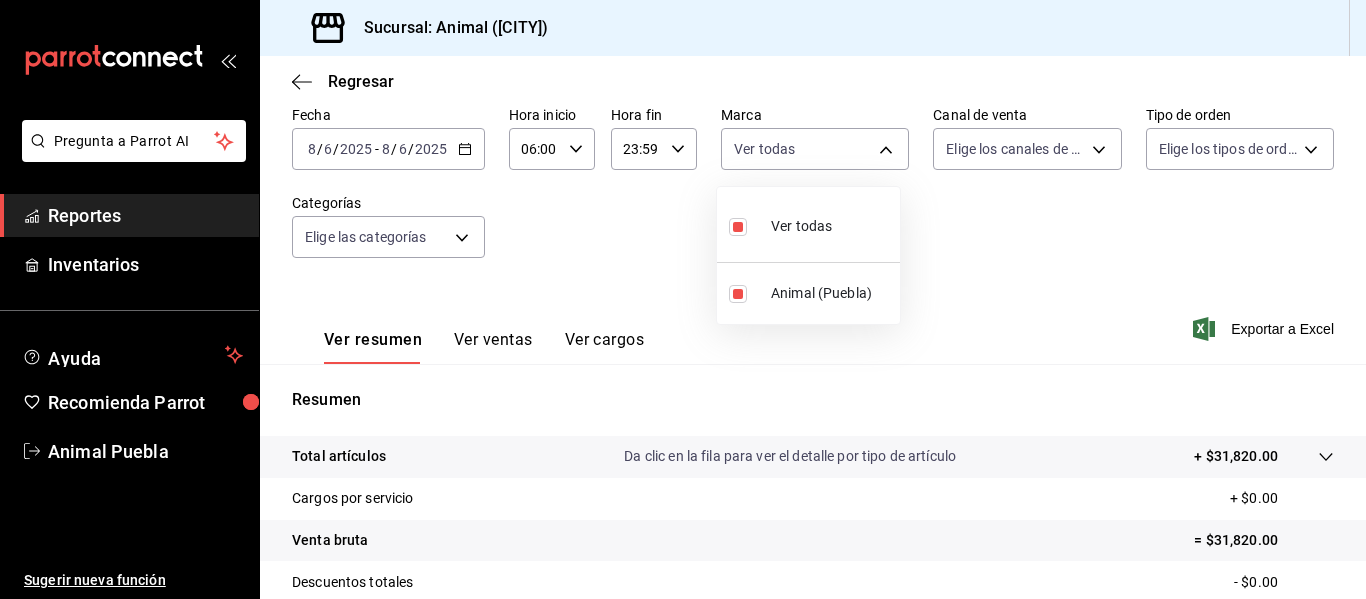 click at bounding box center [683, 299] 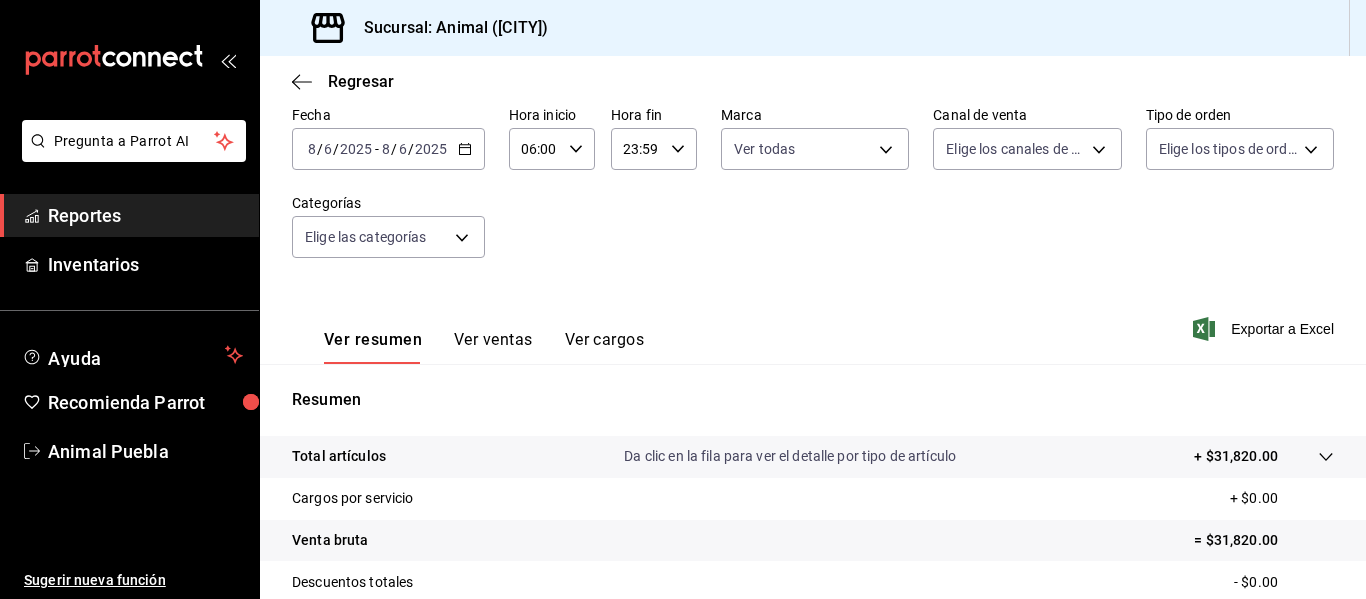 click 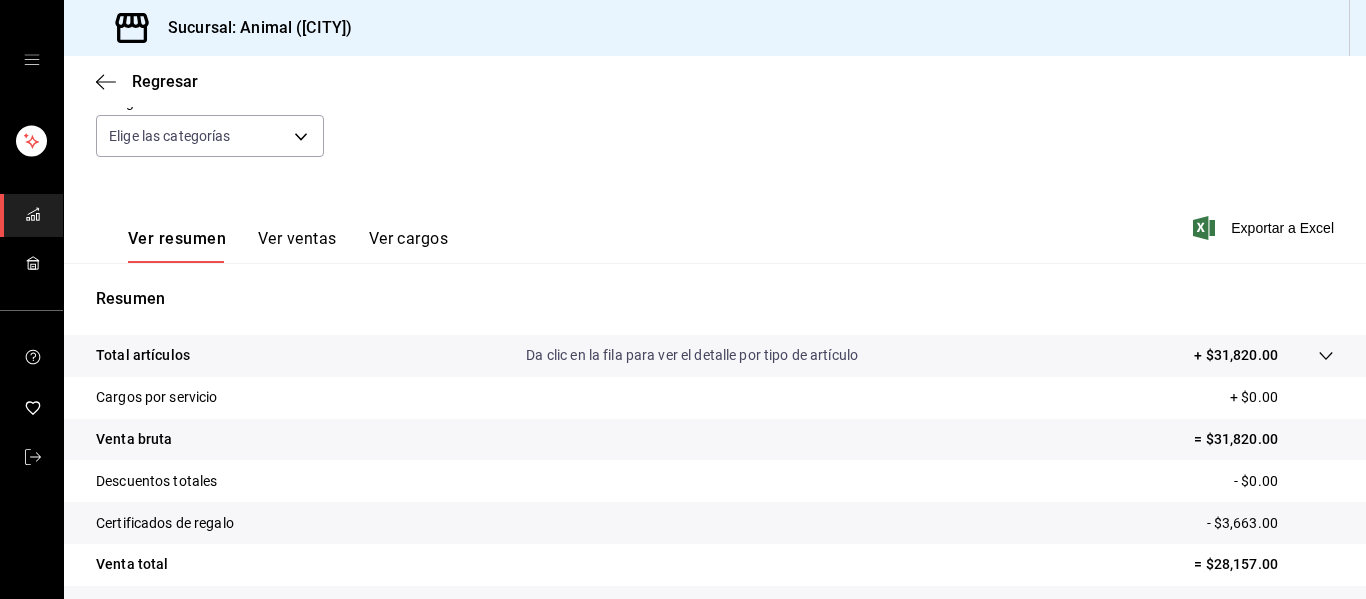 scroll, scrollTop: 0, scrollLeft: 0, axis: both 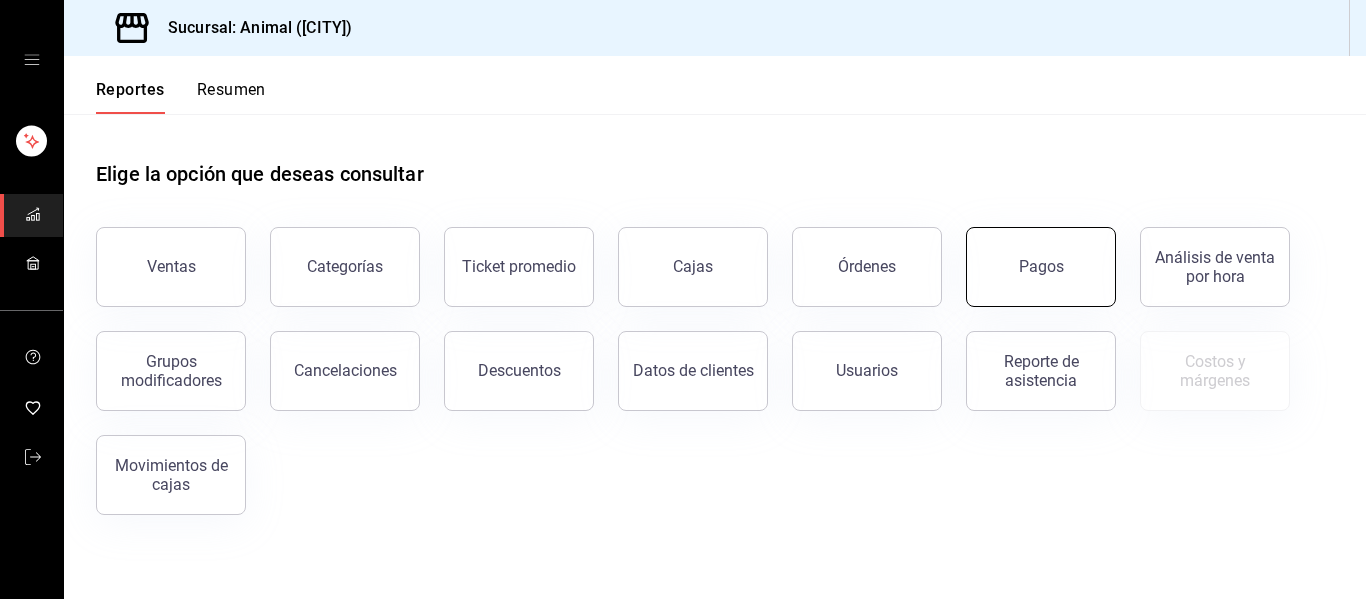 click on "Pagos" at bounding box center (1041, 267) 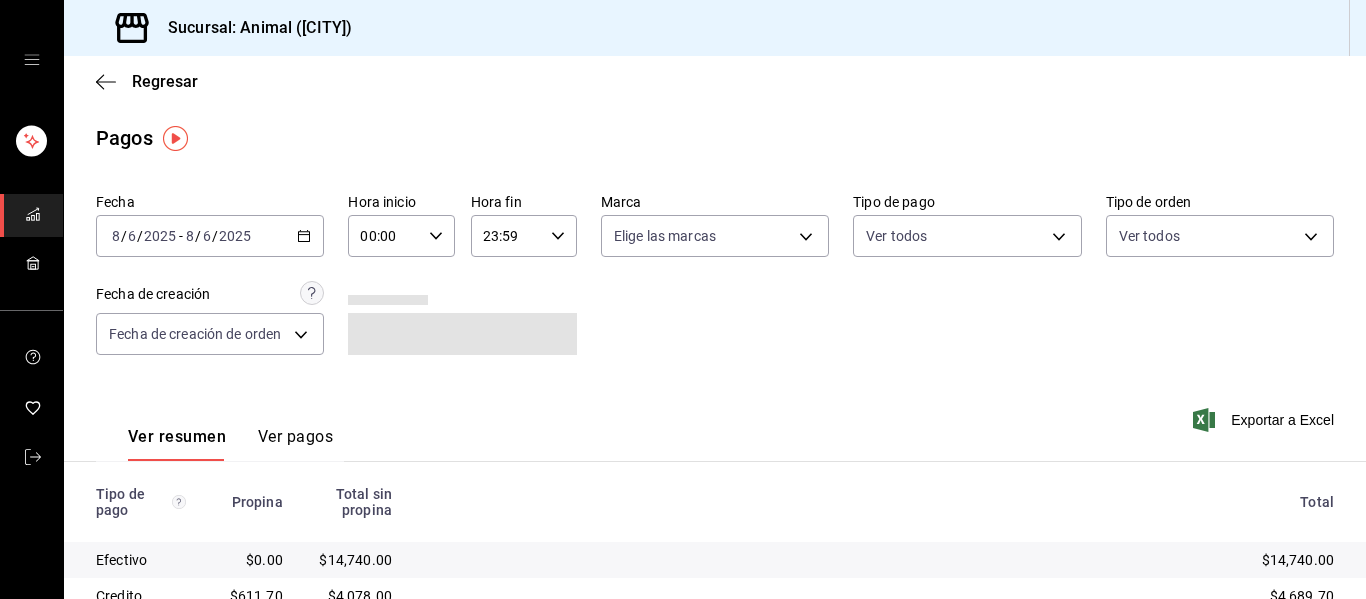 click 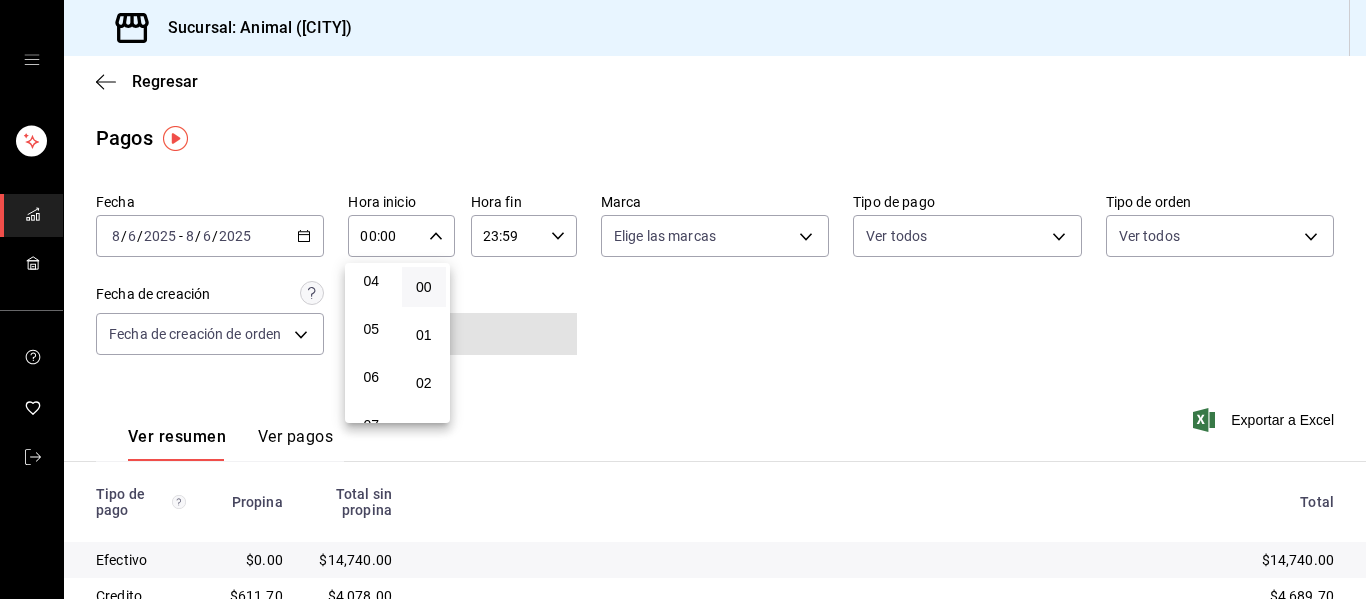 scroll, scrollTop: 200, scrollLeft: 0, axis: vertical 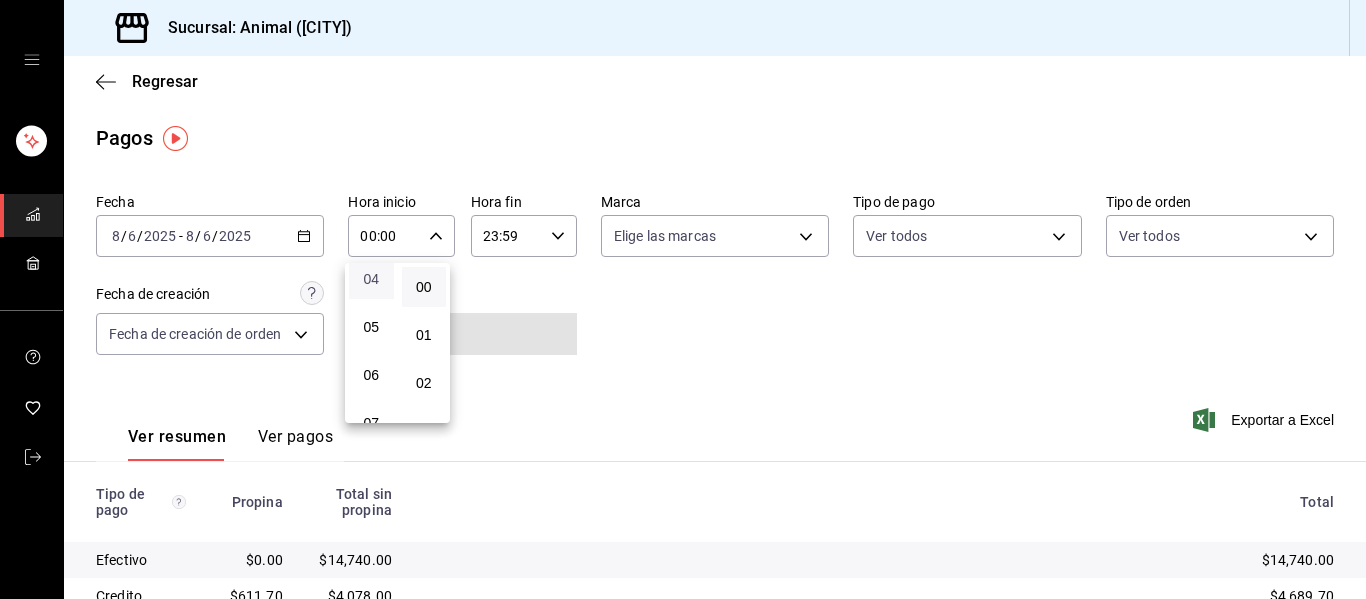 click on "04" at bounding box center [371, 279] 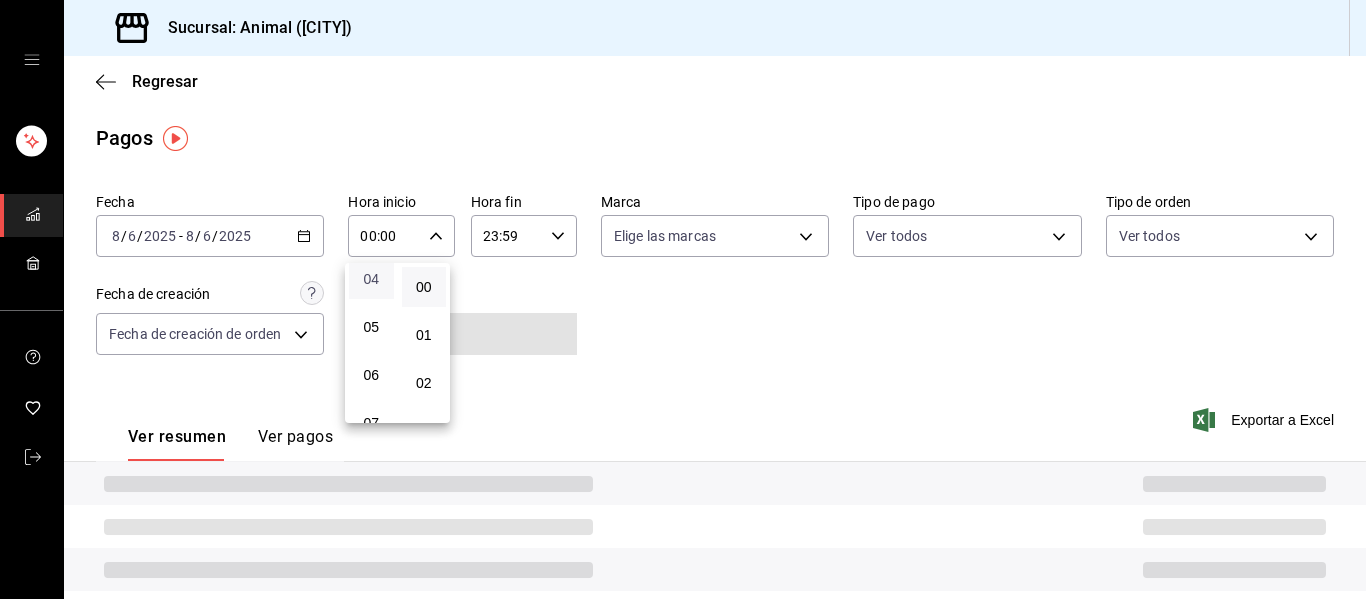 type on "04:00" 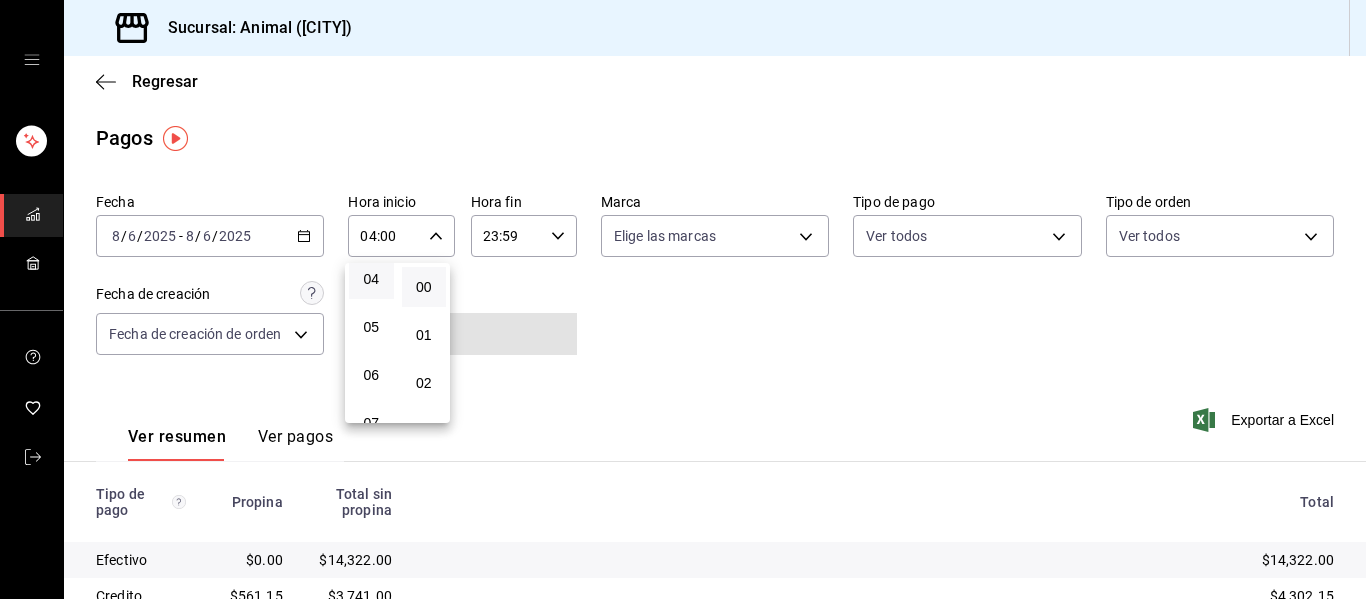 click at bounding box center (683, 299) 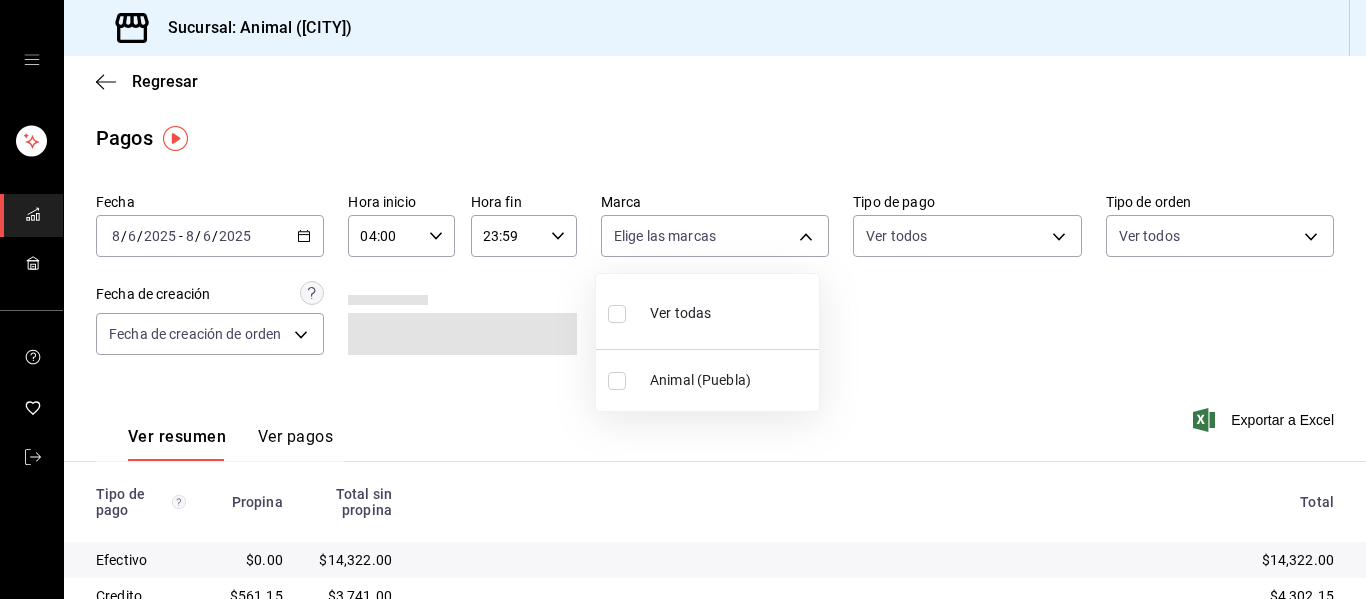 click on "Sucursal: Animal (Puebla) Regresar Pagos Fecha 2025-08-06 8 / 6 / 2025 - 2025-08-06 8 / 6 / 2025 Hora inicio 04:00 Hora inicio Hora fin 23:59 Hora fin Marca Elige las marcas Tipo de pago Ver todos Tipo de orden Ver todos Fecha de creación   Fecha de creación de orden ORDER Ver resumen Ver pagos Exportar a Excel Tipo de pago   Propina Total sin propina Total Efectivo $0.00 $14,322.00 $14,322.00 Credito $561.15 $3,741.00 $4,302.15 AMEX $0.00 $0.00 $0.00 Transferencia $0.00 $0.00 $0.00 CxC Empleados $0.00 $0.00 $0.00 CxC Clientes $0.00 $0.00 $0.00 Debito $604.10 $10,094.00 $10,698.10 USD $0.00 $0.00 $0.00 Total $1,165.25 $28,157.00 $29,322.25 GANA 1 MES GRATIS EN TU SUSCRIPCIÓN AQUÍ ¿Recuerdas cómo empezó tu restaurante?
Hoy puedes ayudar a un colega a tener el mismo cambio que tú viviste.
Recomienda Parrot directamente desde tu Portal Administrador.
Es fácil y rápido.
🎁 Por cada restaurante que se una, ganas 1 mes gratis. Ver video tutorial Ir a video Visitar centro de ayuda (81) 2046 6363" at bounding box center [683, 299] 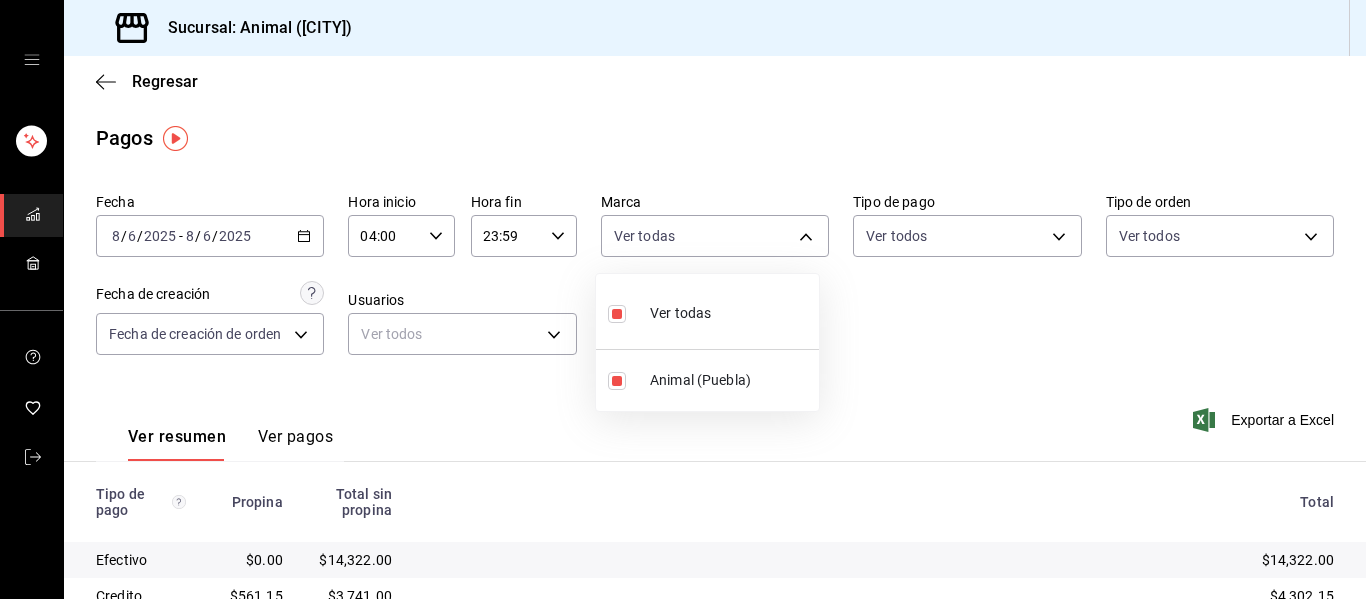 click at bounding box center [683, 299] 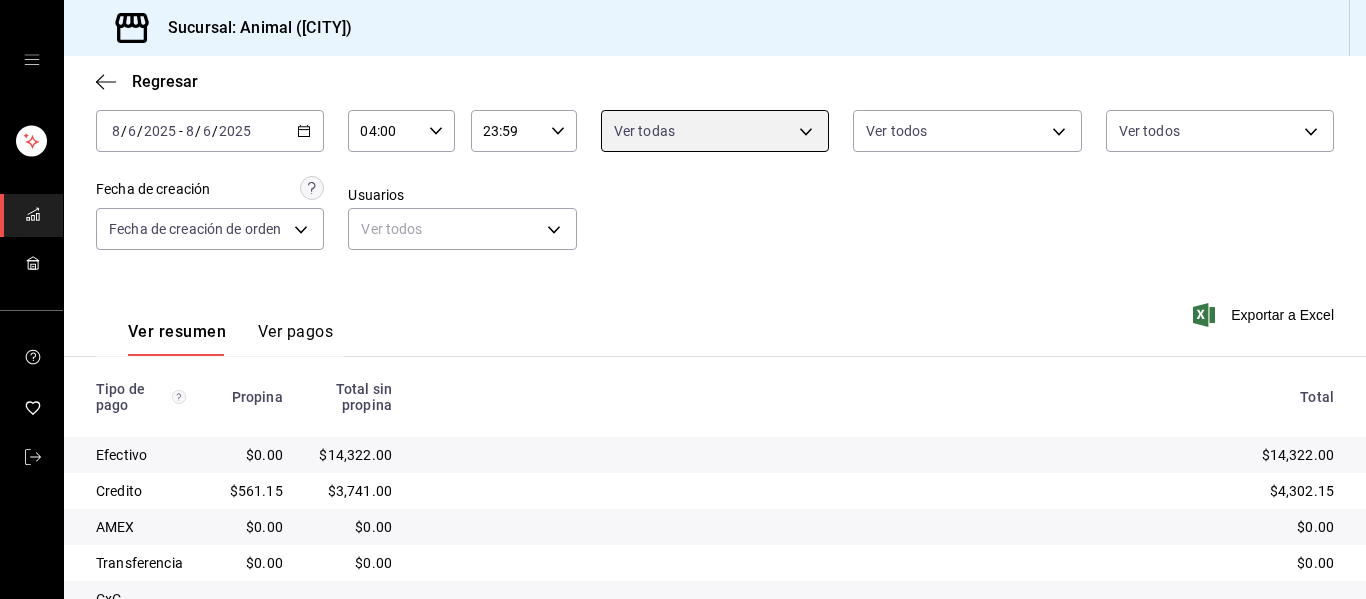 scroll, scrollTop: 284, scrollLeft: 0, axis: vertical 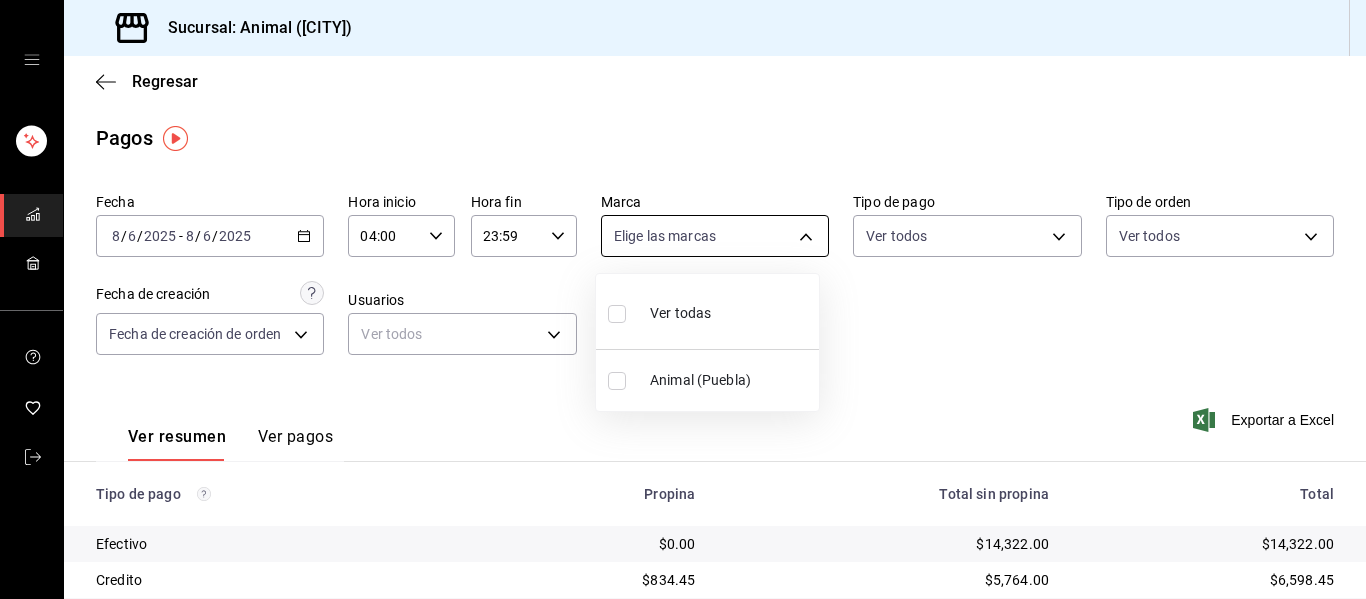 click on "Sucursal: Animal ([CITY]) Regresar Pagos Fecha [DATE] [DAY] / [MONTH] / [YEAR] - [DATE] [DAY] / [MONTH] / [YEAR] Hora inicio 04:00 Hora inicio Hora fin 23:59 Hora fin Marca Elige las marcas Tipo de pago Ver todos Tipo de orden Ver todos Fecha de creación   Fecha de creación de orden ORDER Usuarios Ver todos null Ver resumen Ver pagos Exportar a Excel Tipo de pago   Propina Total sin propina Total Efectivo $0.00 $14,322.00 $14,322.00 Credito $834.45 $5,764.00 $6,598.45 AMEX $0.00 $0.00 $0.00 Transferencia $0.00 $0.00 $0.00 CxC Empleados $0.00 $0.00 $0.00 CxC Clientes $0.00 $0.00 $0.00 Debito $604.10 $10,094.00 $10,698.10 USD $0.00 $0.00 $0.00 Total $1,438.55 $30,180.00 $31,618.55 GANA 1 MES GRATIS EN TU SUSCRIPCIÓN AQUÍ ¿Recuerdas cómo empezó tu restaurante?
Hoy puedes ayudar a un colega a tener el mismo cambio que tú viviste.
Recomienda Parrot directamente desde tu Portal Administrador.
Es fácil y rápido.
🎁 Por cada restaurante que se una, ganas 1 mes gratis. Ver video tutorial Ir a video ([PHONE])" at bounding box center [683, 299] 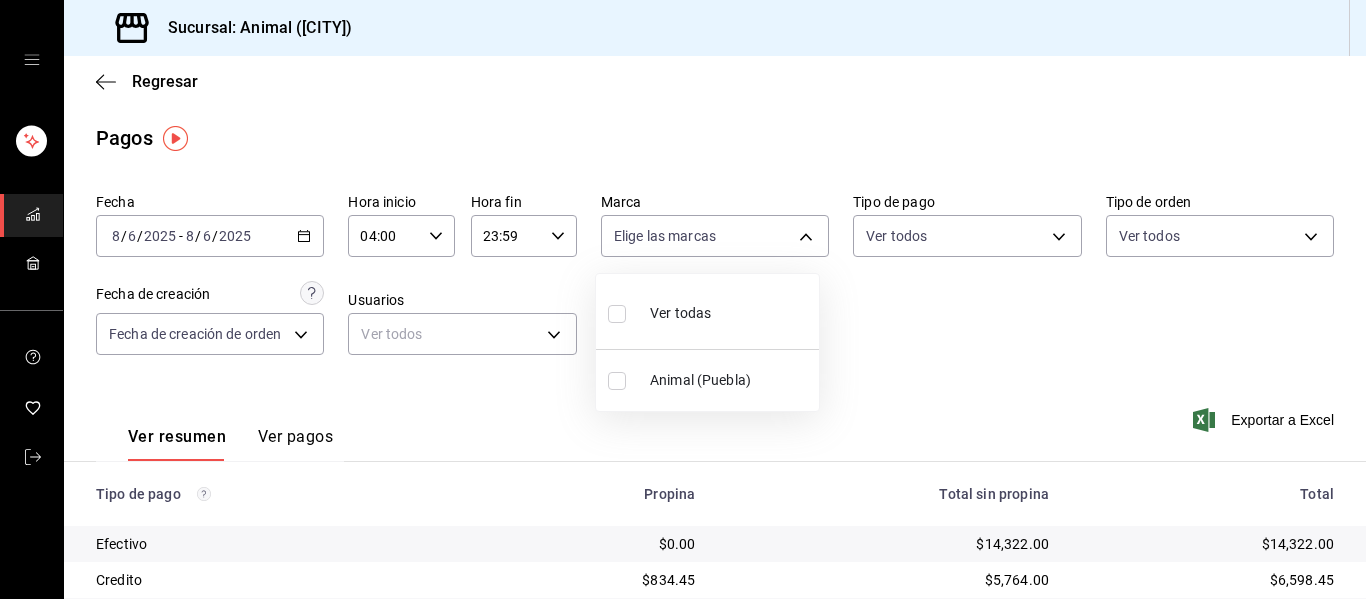 click on "Ver todas" at bounding box center [707, 311] 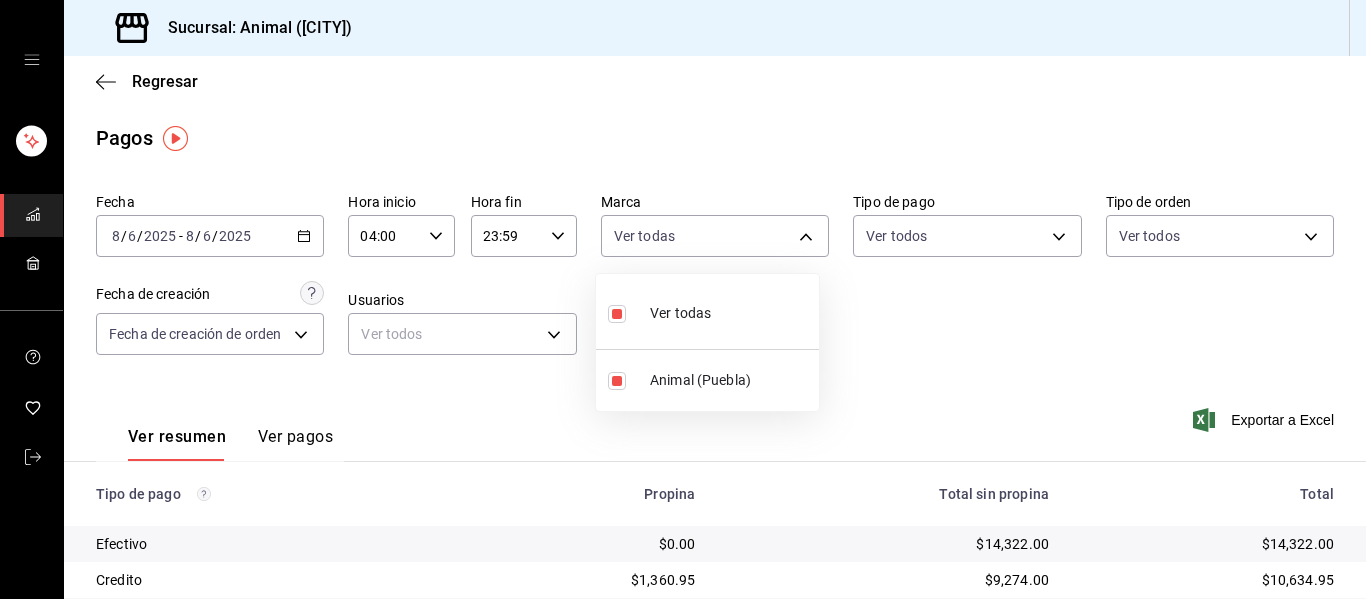 click at bounding box center (683, 299) 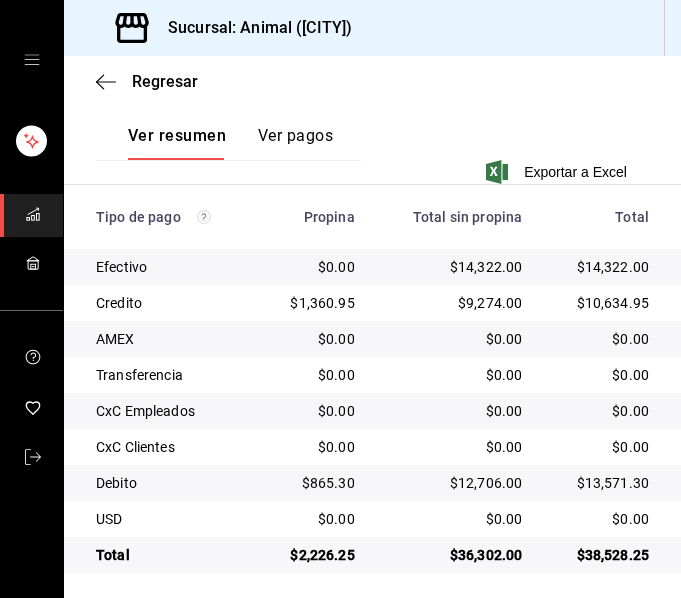 scroll, scrollTop: 485, scrollLeft: 0, axis: vertical 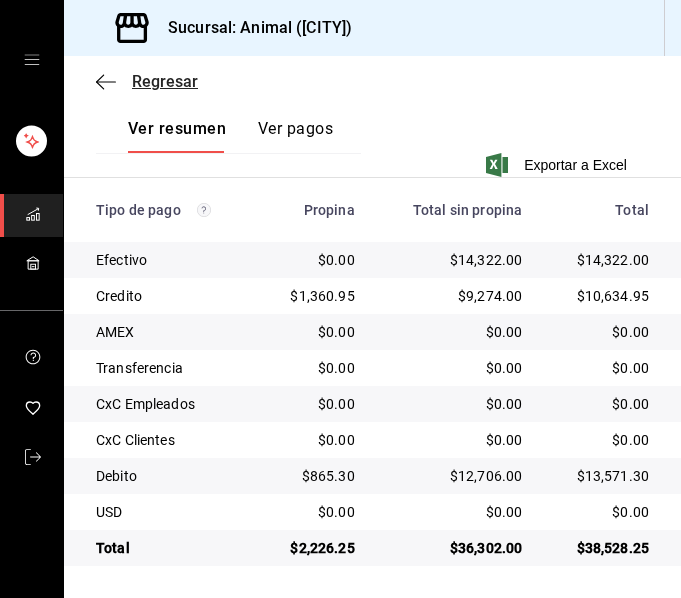 click 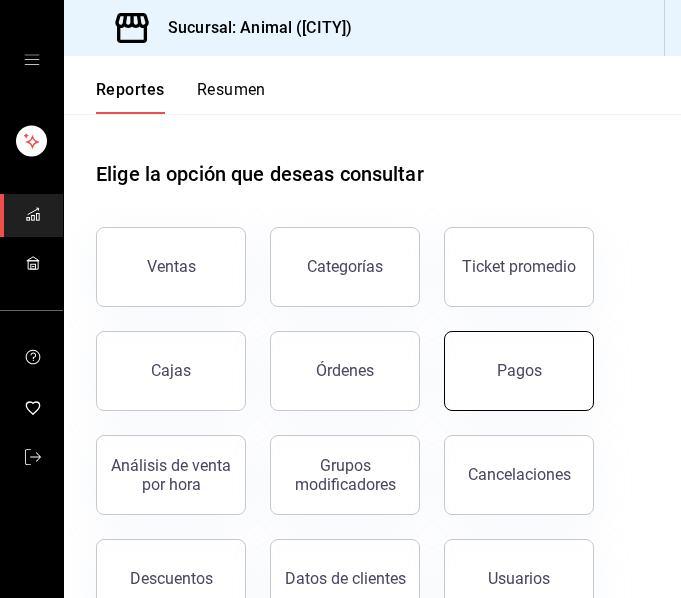 click on "Pagos" at bounding box center [519, 371] 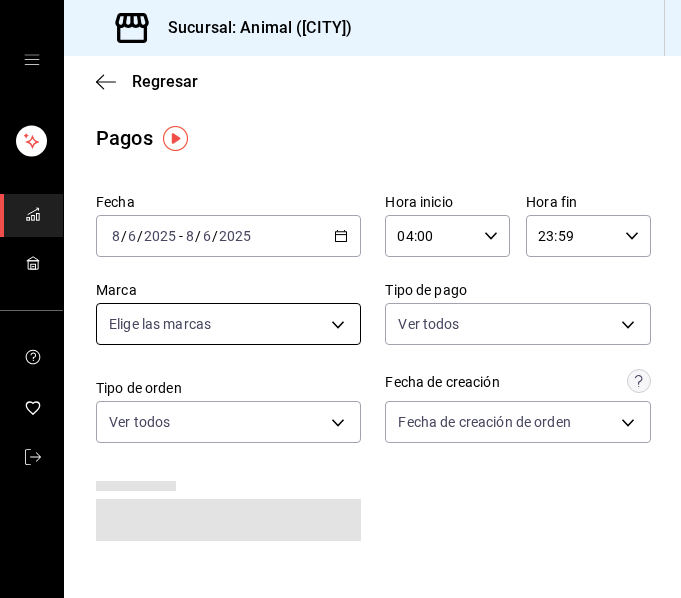 click on "Sucursal: Animal (Puebla) Regresar Pagos Fecha 2025-08-06 8 / 6 / 2025 - 2025-08-06 8 / 6 / 2025 Hora inicio 04:00 Hora inicio Hora fin 23:59 Hora fin Marca Elige las marcas Tipo de pago Ver todos Tipo de orden Ver todos Fecha de creación   Fecha de creación de orden ORDER Ver resumen Ver pagos Exportar a Excel Tipo de pago   Propina Total sin propina Total Efectivo $0.00 $14,322.00 $14,322.00 Credito $1,360.95 $9,274.00 $10,634.95 AMEX $0.00 $0.00 $0.00 Transferencia $0.00 $0.00 $0.00 CxC Empleados $0.00 $0.00 $0.00 CxC Clientes $0.00 $0.00 $0.00 Debito $865.30 $12,706.00 $13,571.30 USD $0.00 $0.00 $0.00 Total $2,226.25 $36,302.00 $38,528.25 GANA 1 MES GRATIS EN TU SUSCRIPCIÓN AQUÍ ¿Recuerdas cómo empezó tu restaurante?
Hoy puedes ayudar a un colega a tener el mismo cambio que tú viviste.
Recomienda Parrot directamente desde tu Portal Administrador.
Es fácil y rápido.
🎁 Por cada restaurante que se una, ganas 1 mes gratis. Ver video tutorial Ir a video Visitar centro de ayuda (81) 2046 6363" at bounding box center (340, 299) 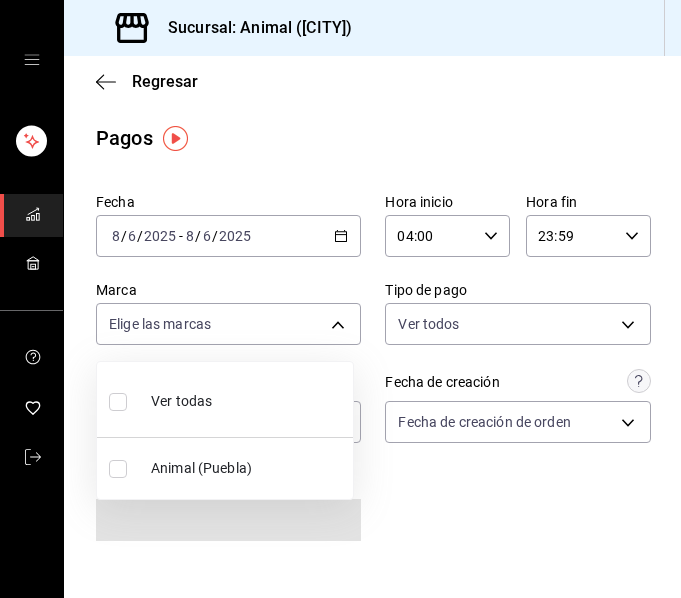 click on "Ver todas" at bounding box center [225, 399] 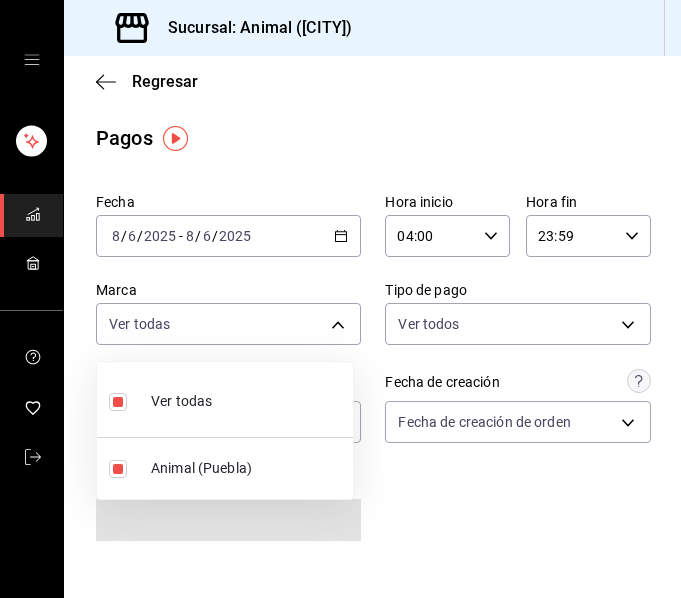 click at bounding box center [340, 299] 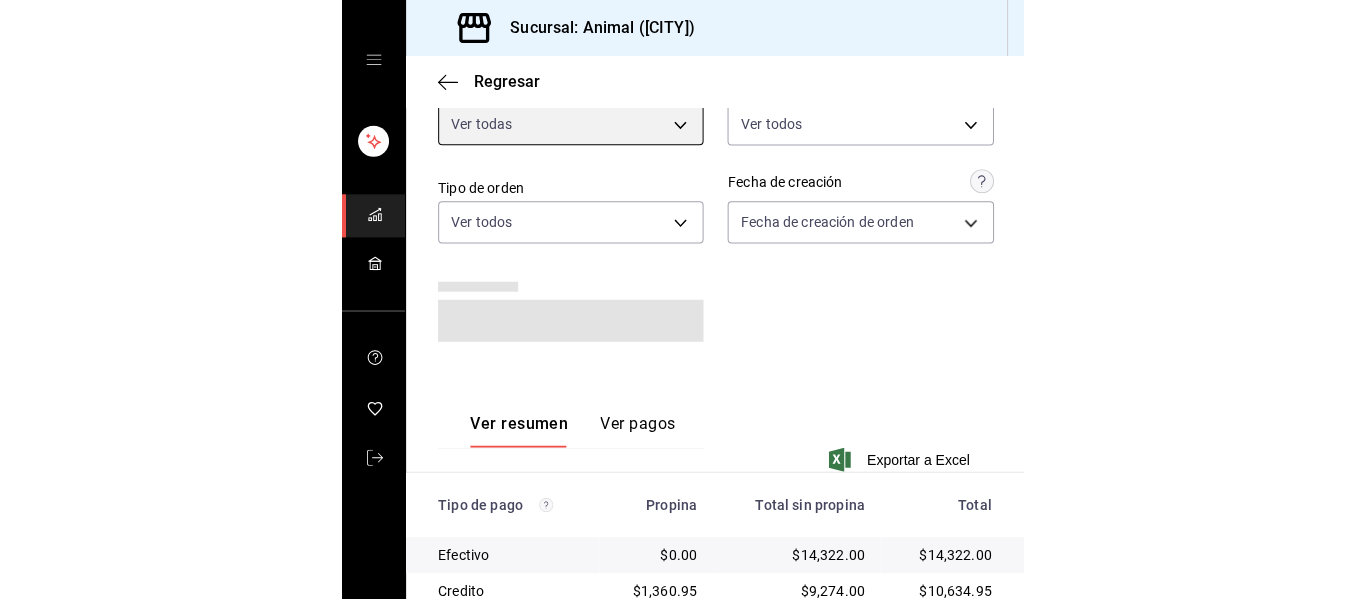 scroll, scrollTop: 400, scrollLeft: 0, axis: vertical 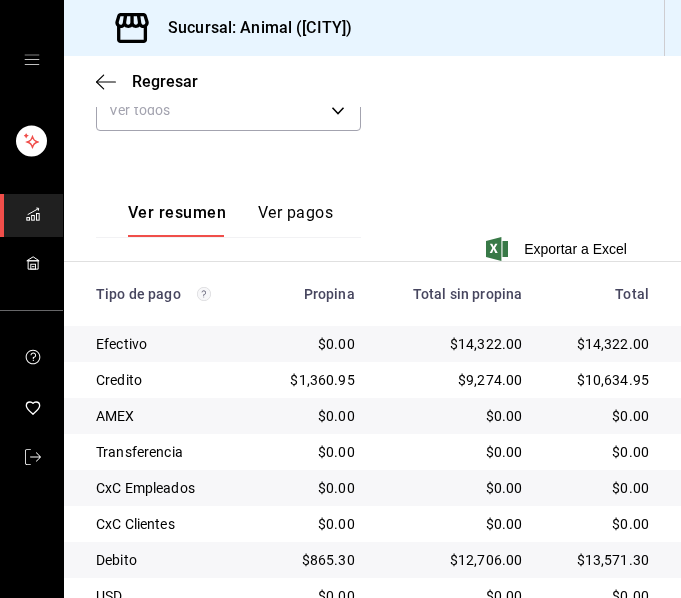 click on "Sucursal: Animal ([CITY])" at bounding box center (372, 28) 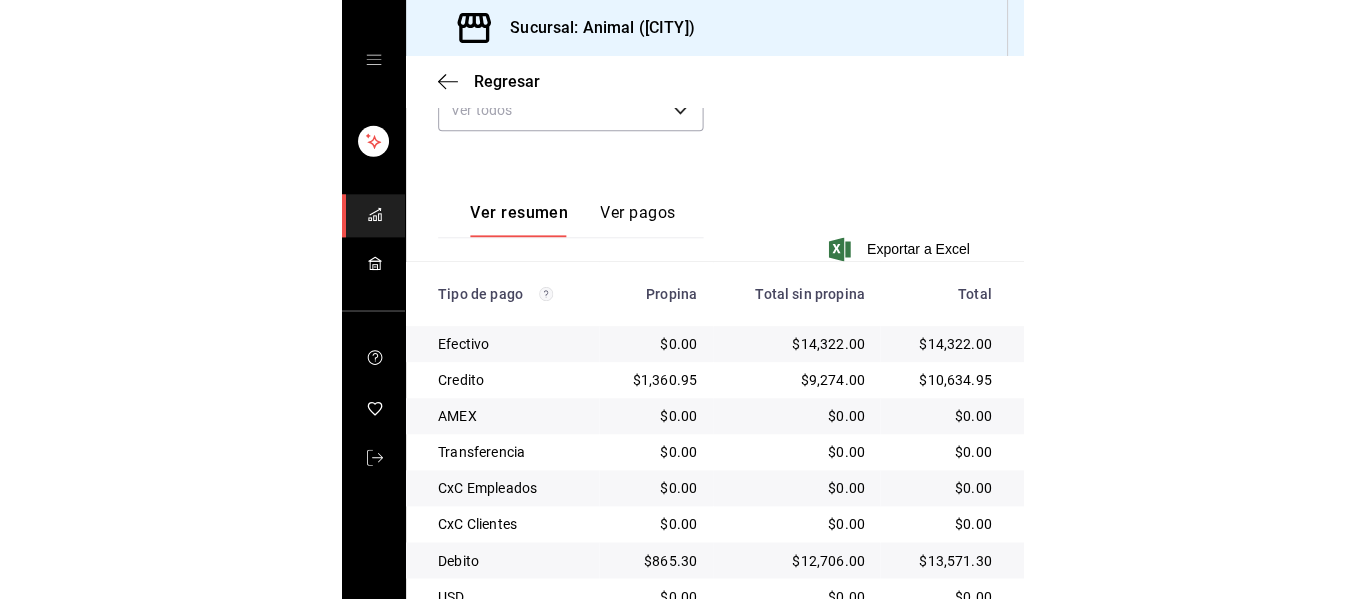 scroll, scrollTop: 284, scrollLeft: 0, axis: vertical 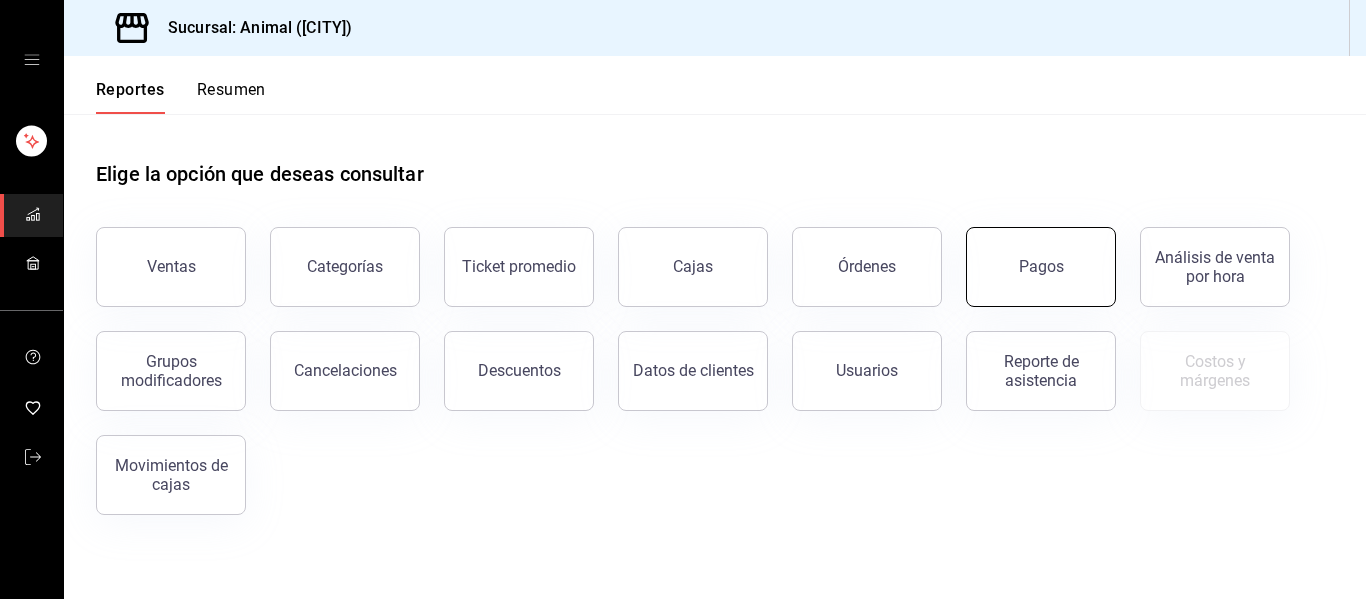 click on "Pagos" at bounding box center (1041, 267) 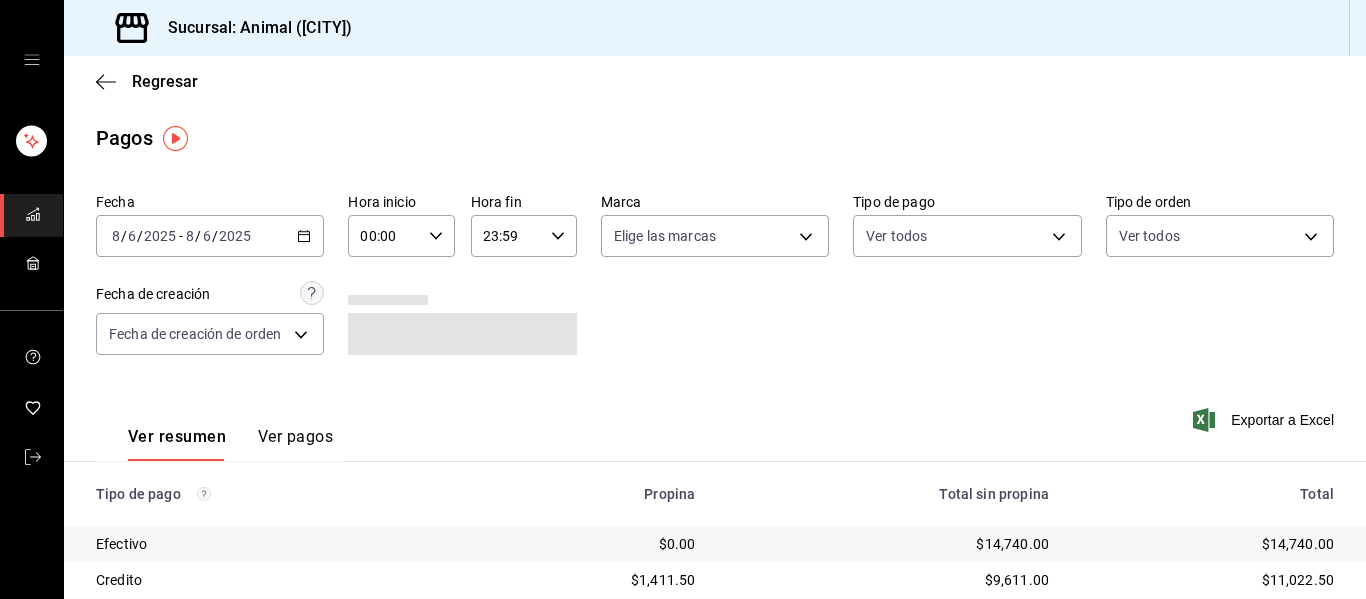 click 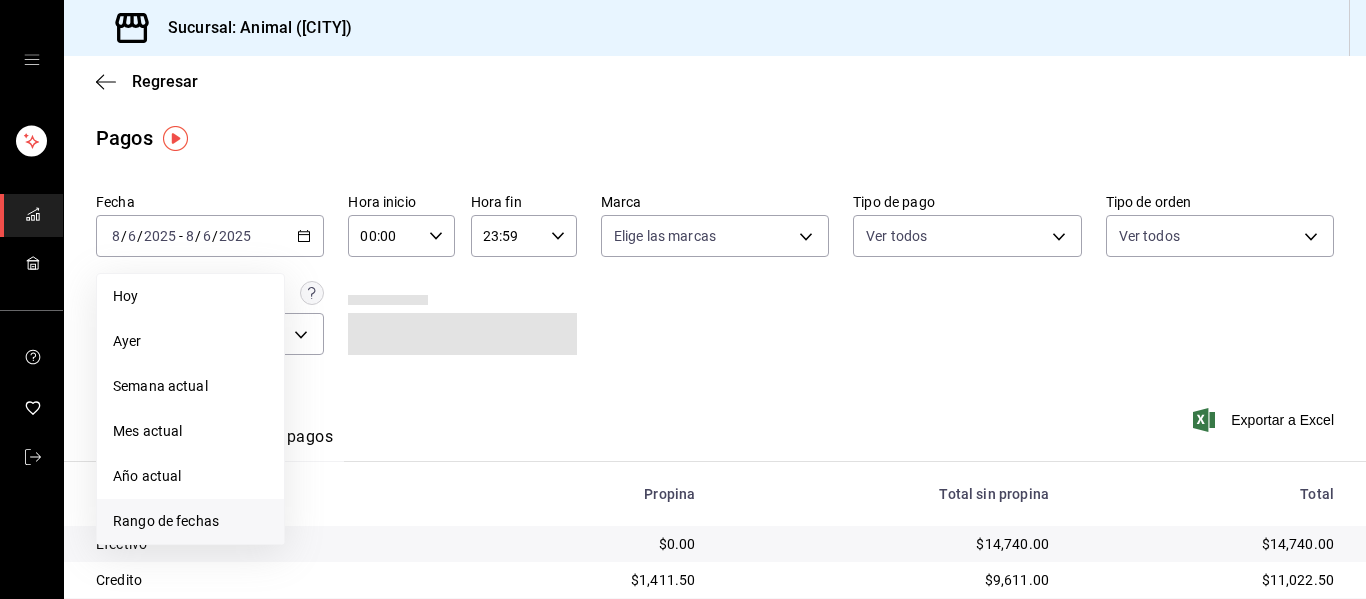 click on "Rango de fechas" at bounding box center [190, 521] 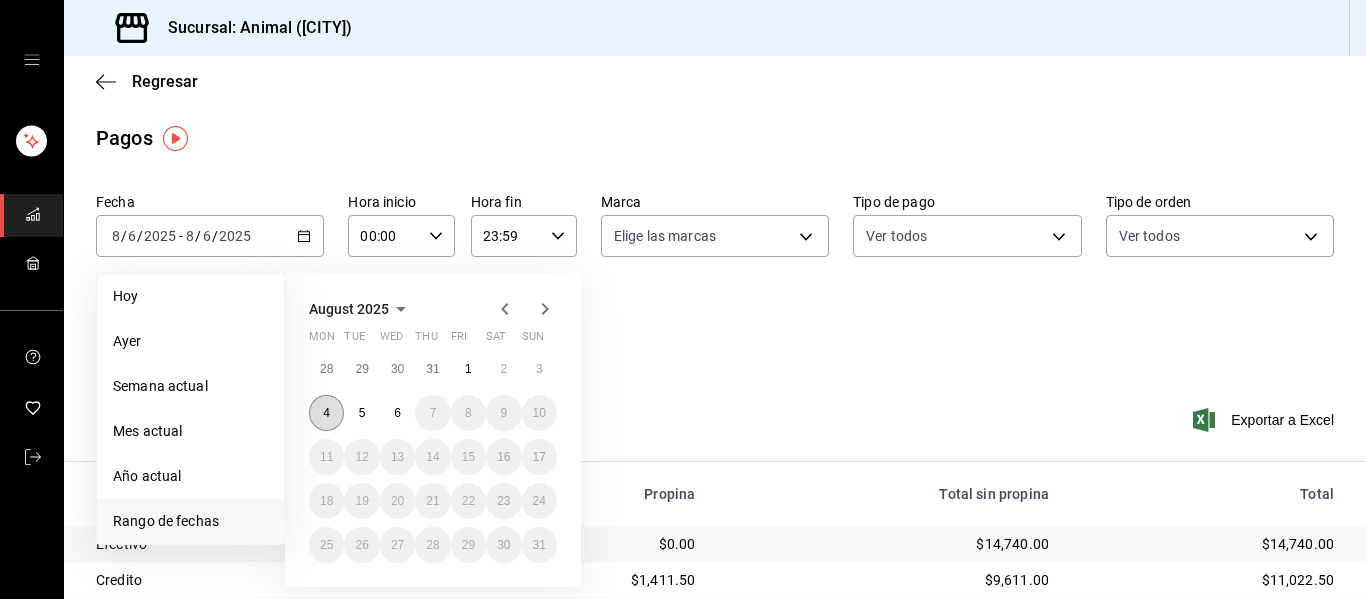 click on "4" at bounding box center (326, 413) 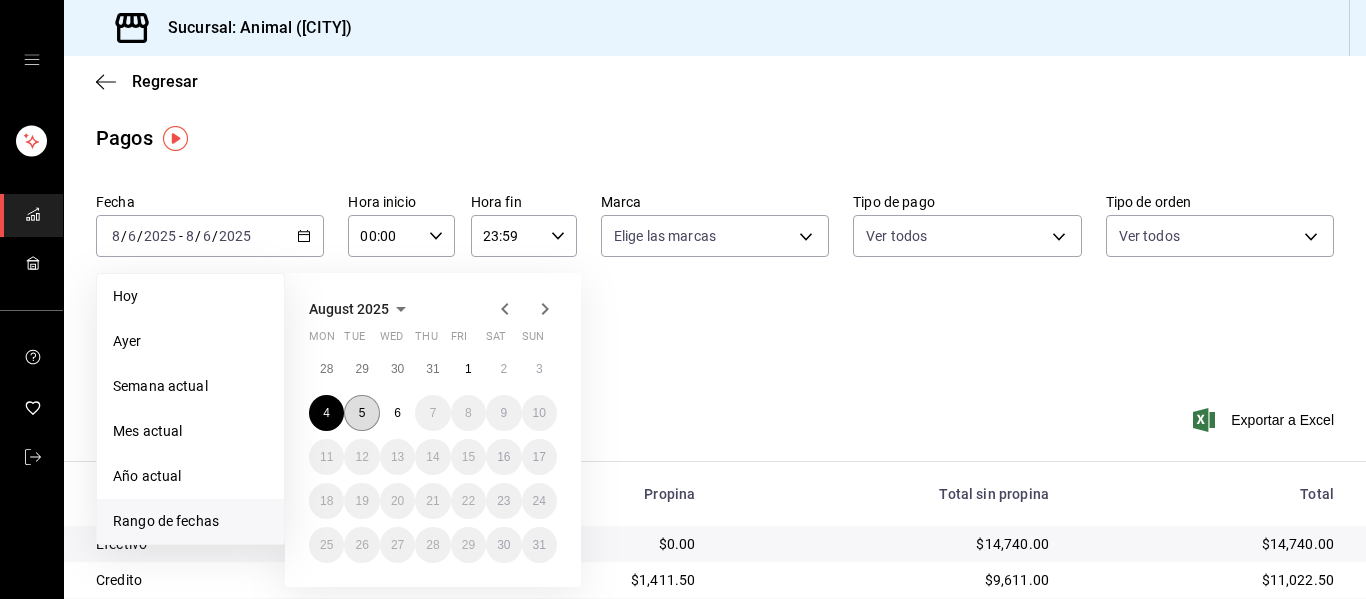 click on "5" at bounding box center [361, 413] 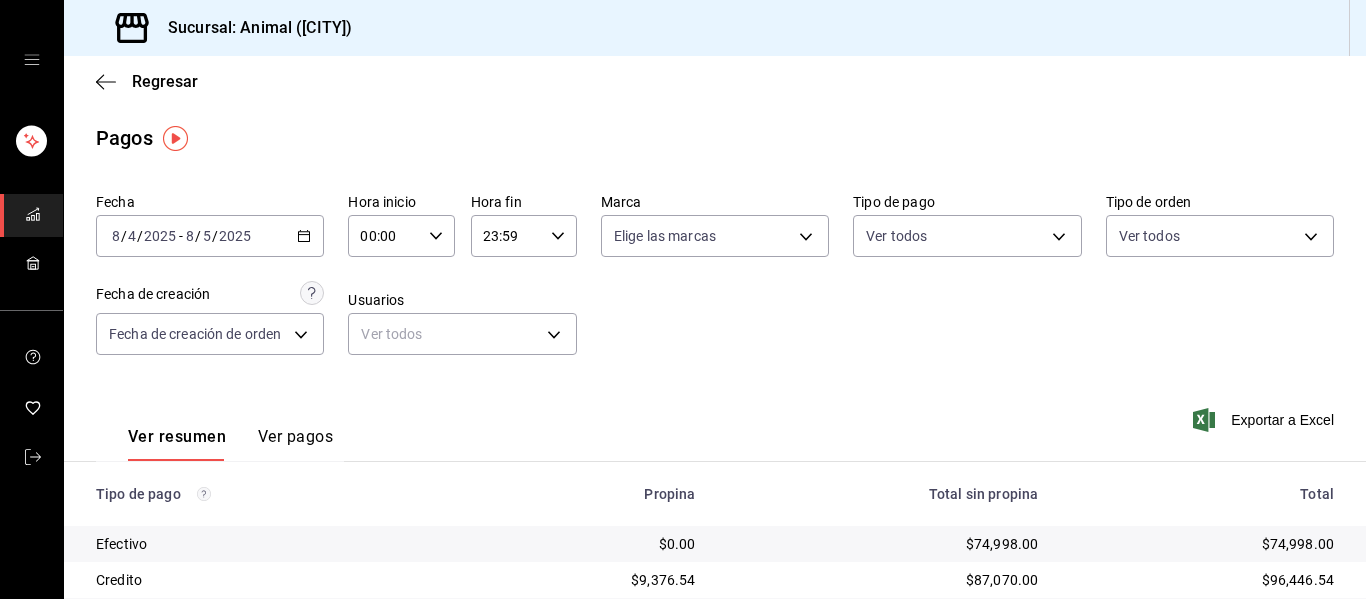 click 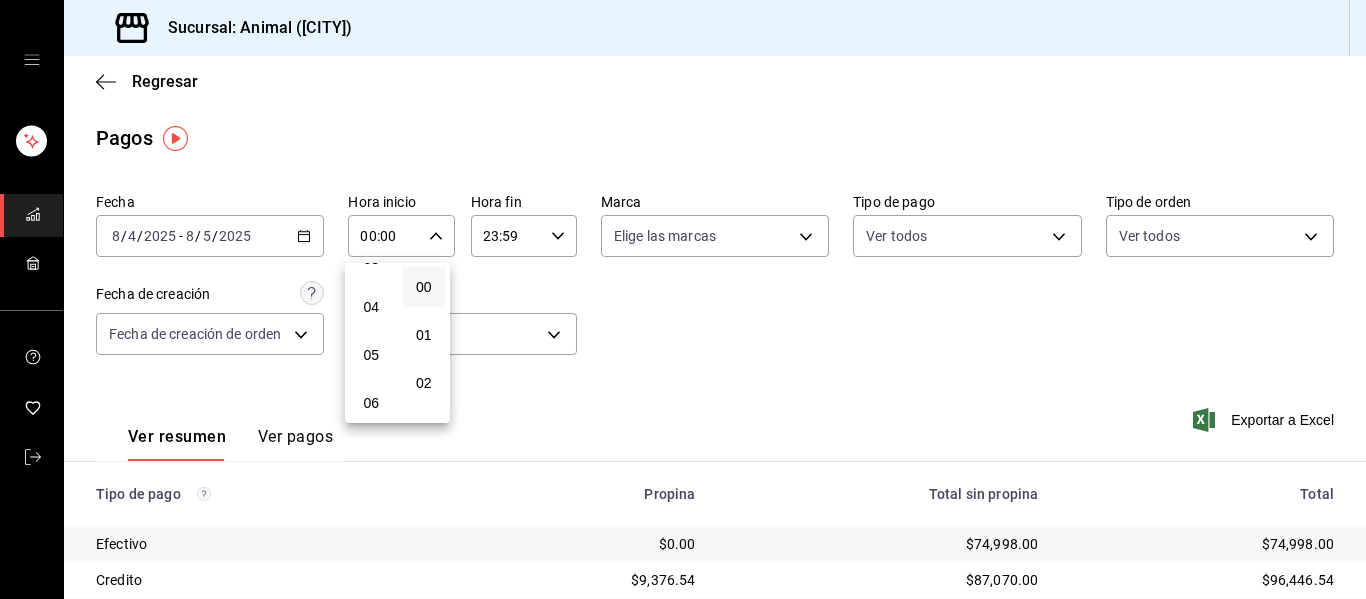 scroll, scrollTop: 200, scrollLeft: 0, axis: vertical 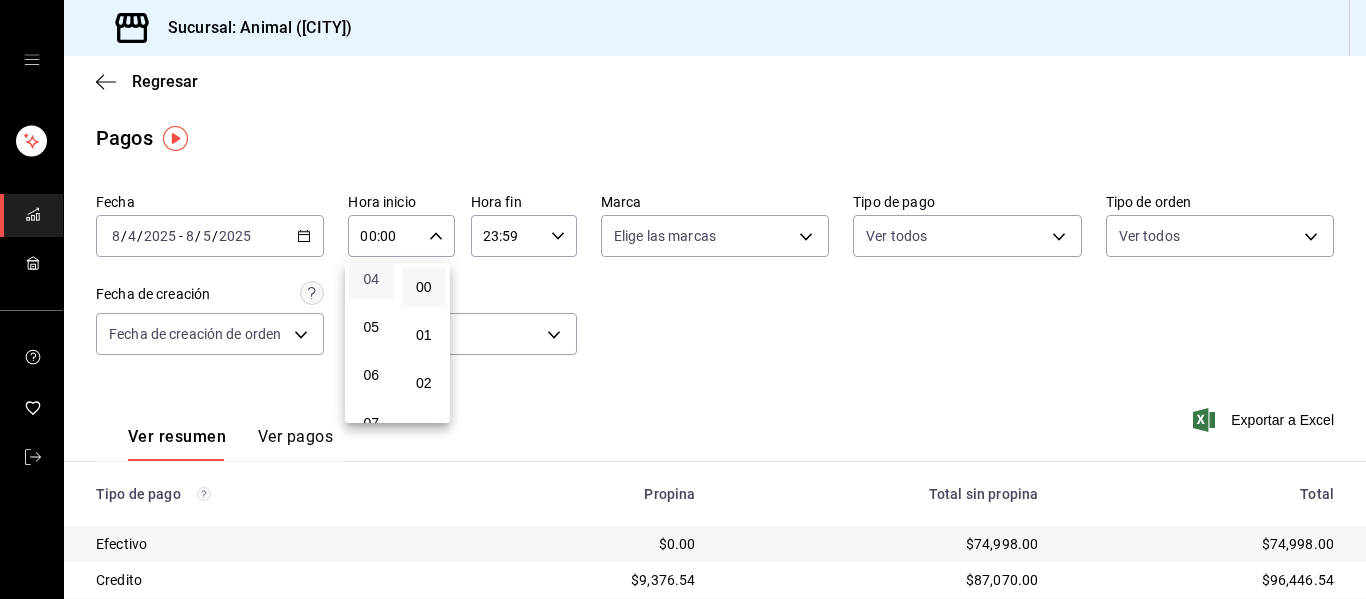 click on "04" at bounding box center (371, 279) 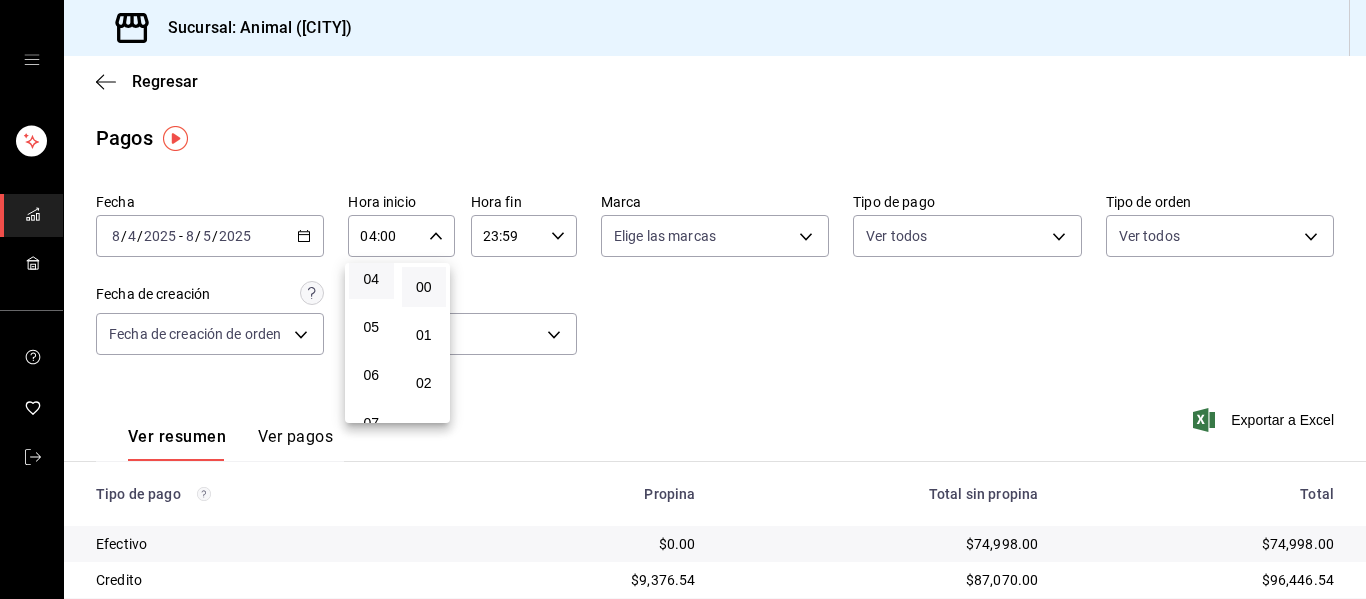 click at bounding box center [683, 299] 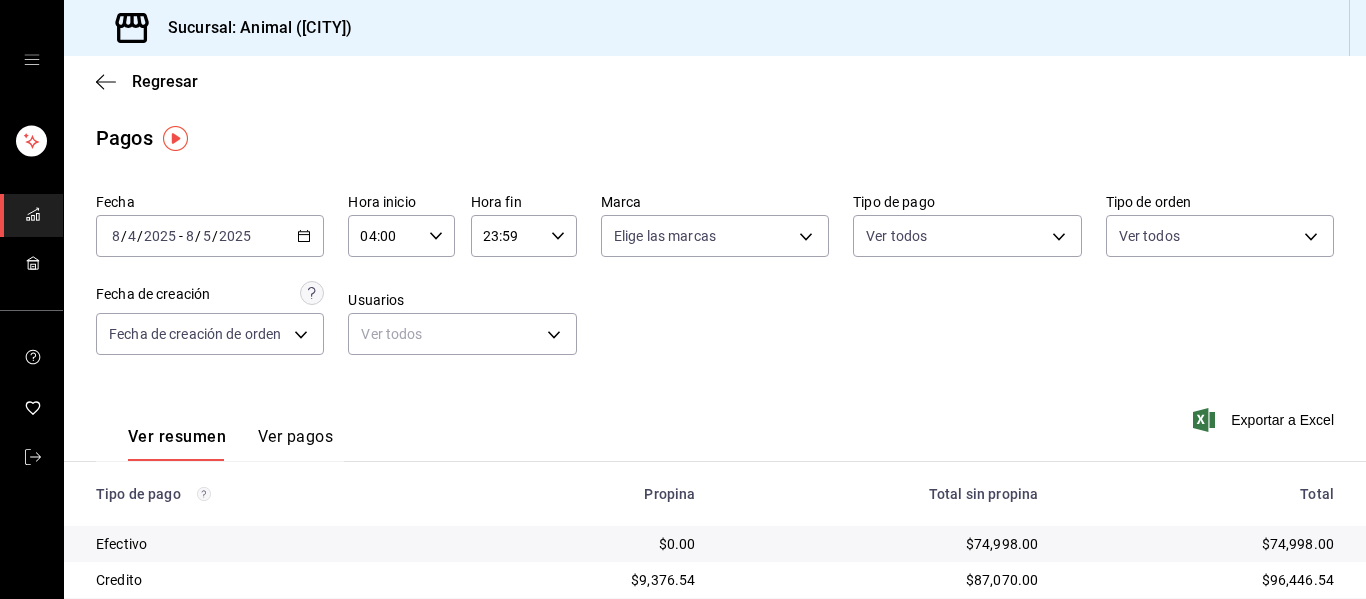 click on "23:59 Hora fin" at bounding box center (524, 236) 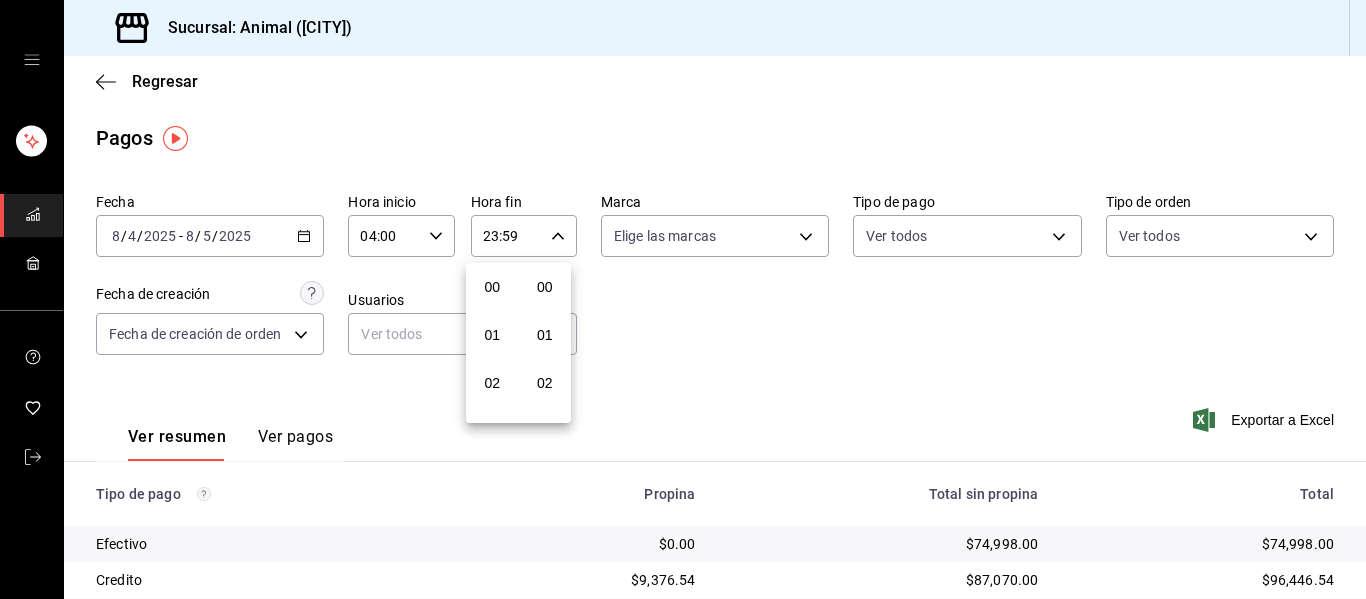 scroll, scrollTop: 992, scrollLeft: 0, axis: vertical 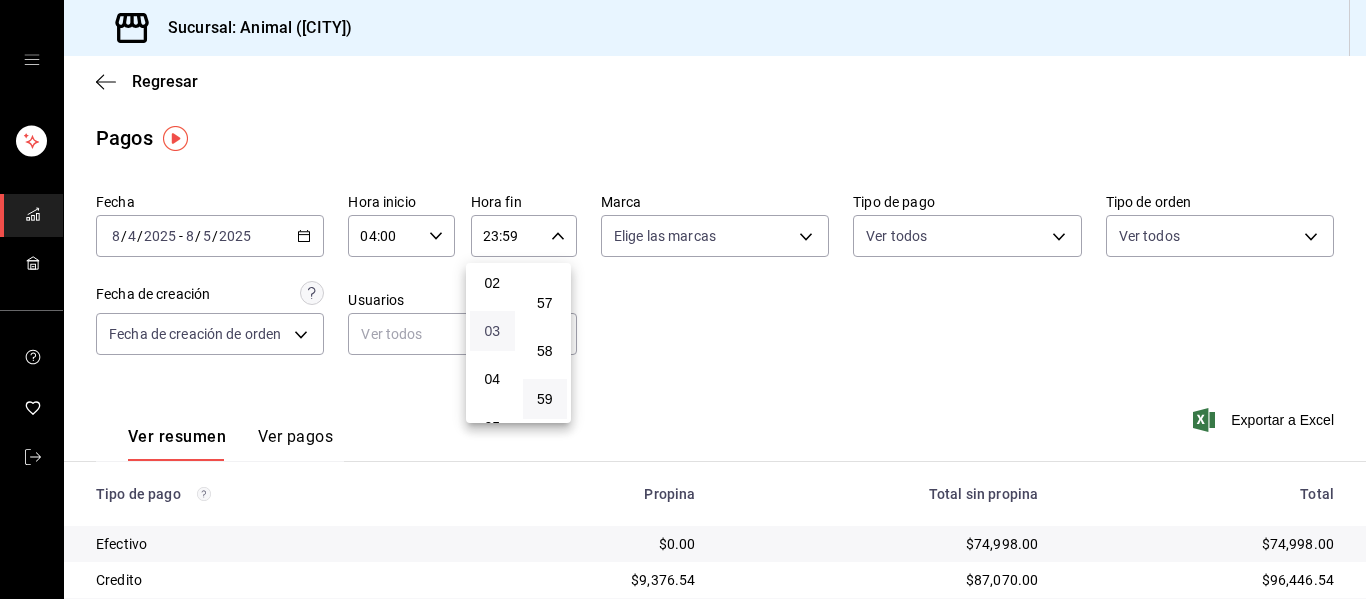 click on "03" at bounding box center [492, 331] 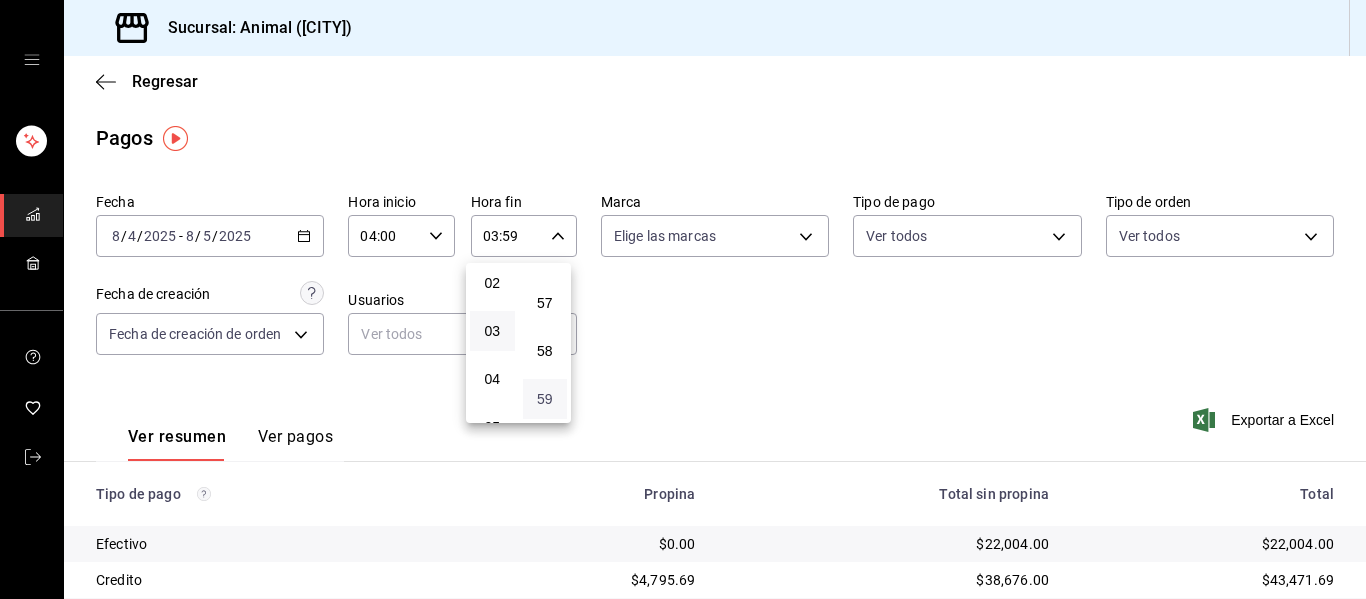 click on "59" at bounding box center (545, 399) 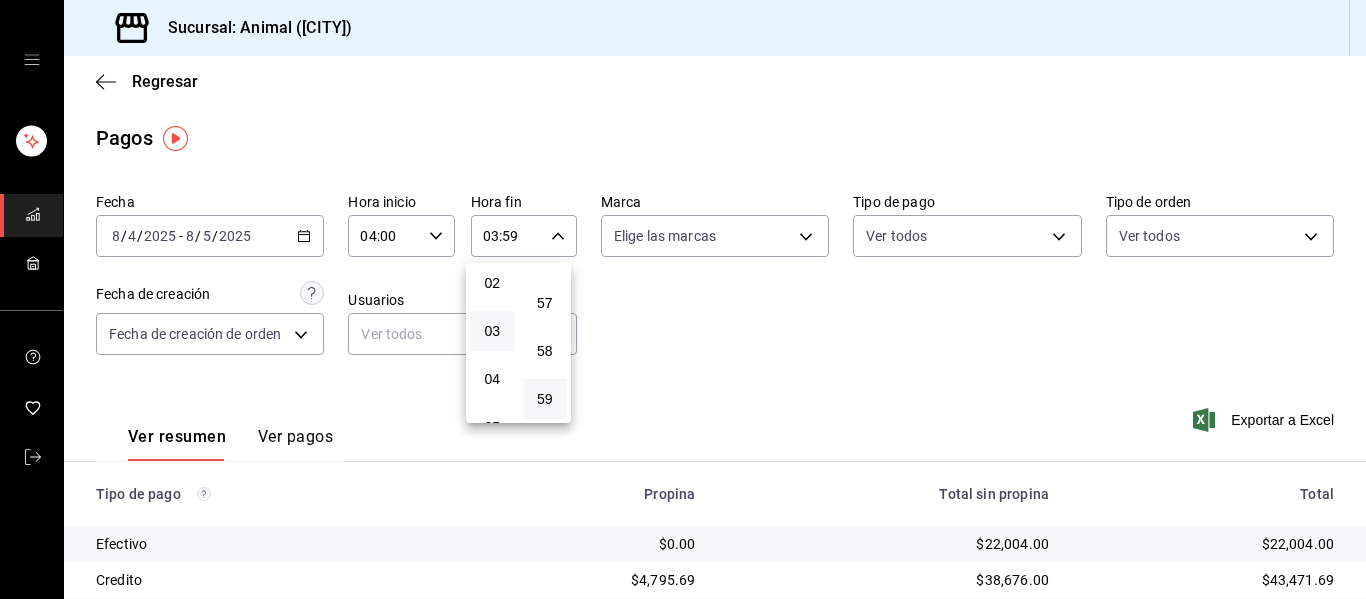 click at bounding box center (683, 299) 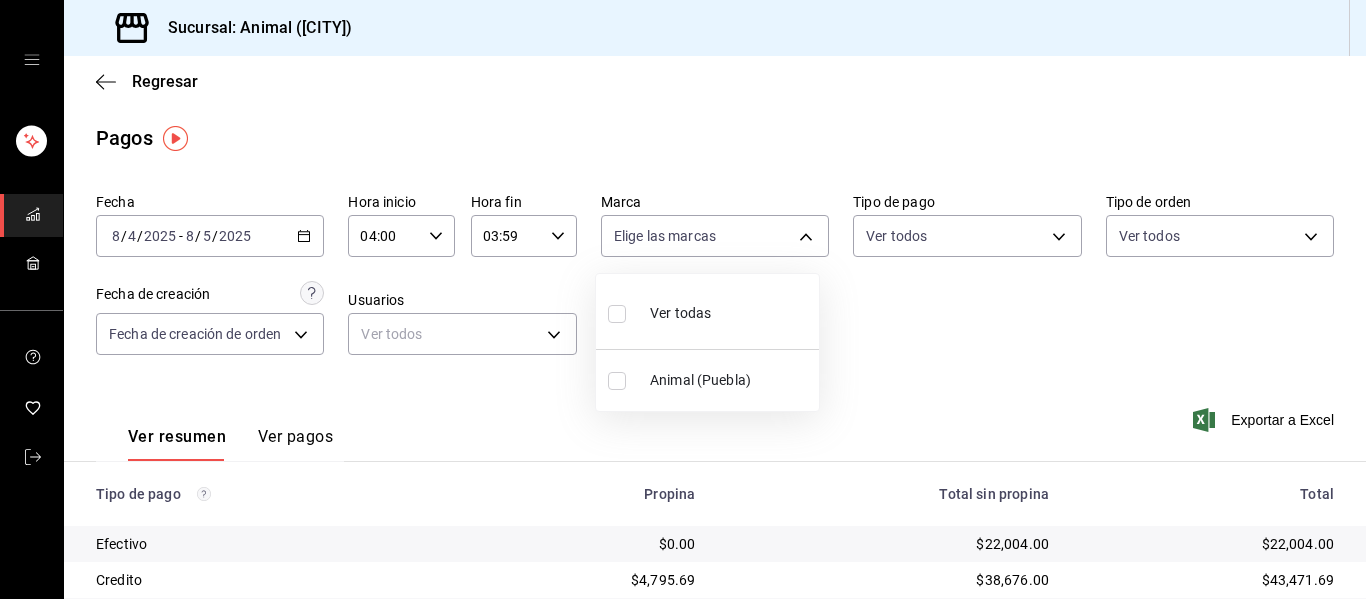 click on "Sucursal: Animal (Puebla) Regresar Pagos Fecha 2025-08-04 8 / 4 / 2025 - 2025-08-05 8 / 5 / 2025 Hora inicio 04:00 Hora inicio Hora fin 03:59 Hora fin Marca Elige las marcas Tipo de pago Ver todos Tipo de orden Ver todos Fecha de creación   Fecha de creación de orden ORDER Usuarios Ver todos null Ver resumen Ver pagos Exportar a Excel Tipo de pago   Propina Total sin propina Total Efectivo $0.00 $22,004.00 $22,004.00 Credito $4,795.69 $38,676.00 $43,471.69 AMEX $0.00 $0.00 $0.00 Transferencia $0.00 $0.00 $0.00 CxC Empleados $0.00 $0.00 $0.00 CxC Clientes $0.00 $0.00 $0.00 Debito $967.85 $15,631.00 $16,598.85 USD $0.00 $0.00 $0.00 Total $5,763.54 $76,311.00 $82,074.54 GANA 1 MES GRATIS EN TU SUSCRIPCIÓN AQUÍ ¿Recuerdas cómo empezó tu restaurante?
Hoy puedes ayudar a un colega a tener el mismo cambio que tú viviste.
Recomienda Parrot directamente desde tu Portal Administrador.
Es fácil y rápido.
🎁 Por cada restaurante que se una, ganas 1 mes gratis. Ver video tutorial Ir a video (81) 2046 6363" at bounding box center [683, 299] 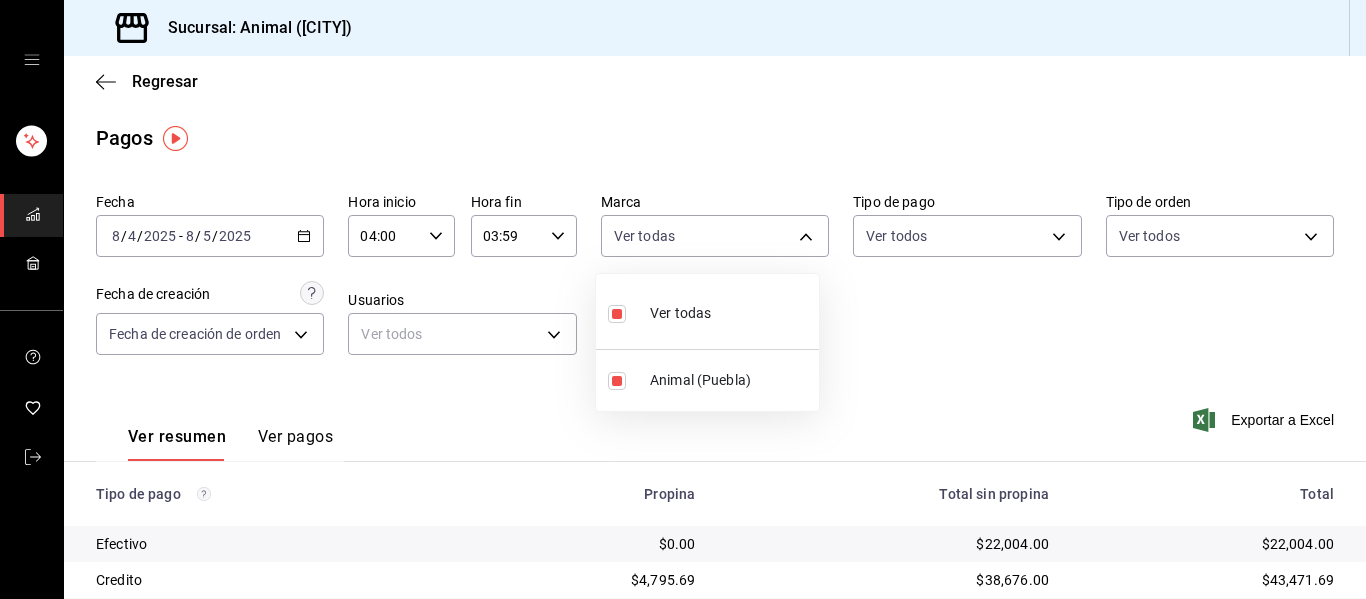 click at bounding box center [683, 299] 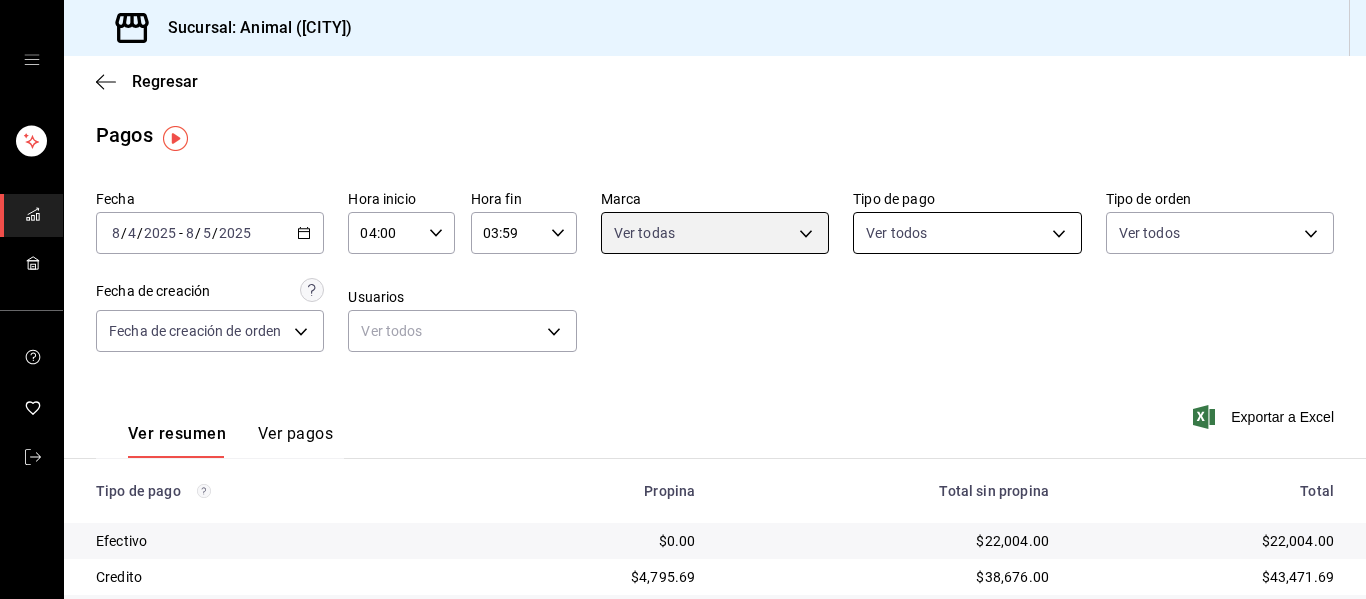 scroll, scrollTop: 0, scrollLeft: 0, axis: both 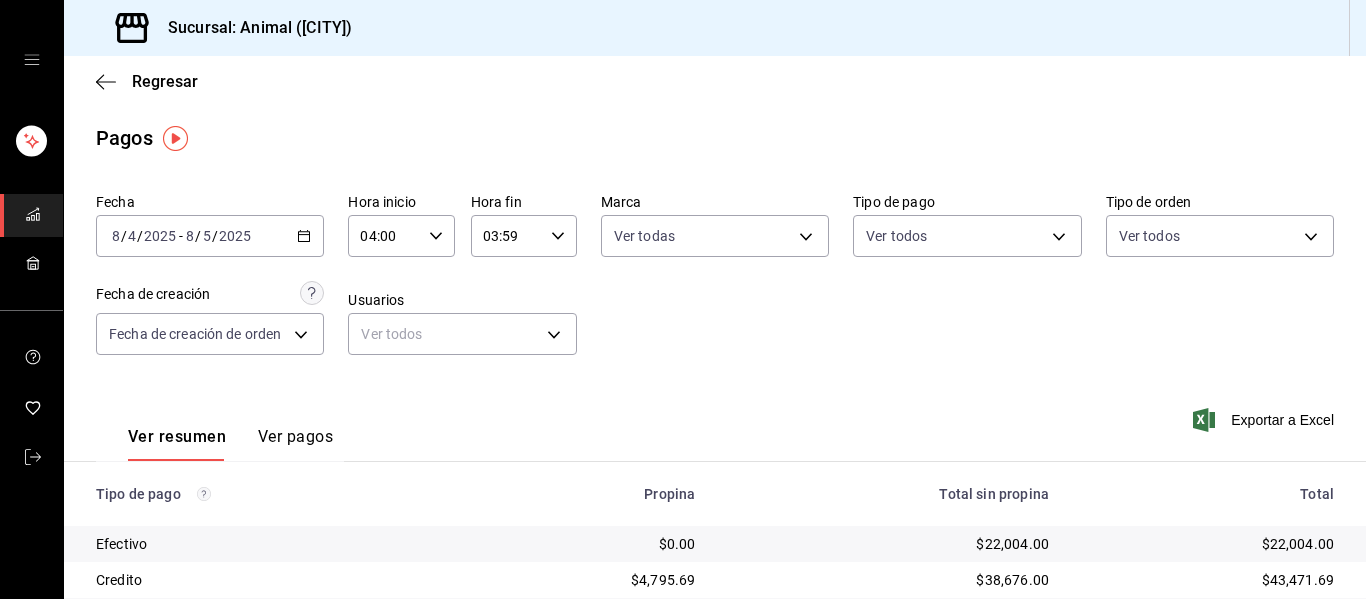 click 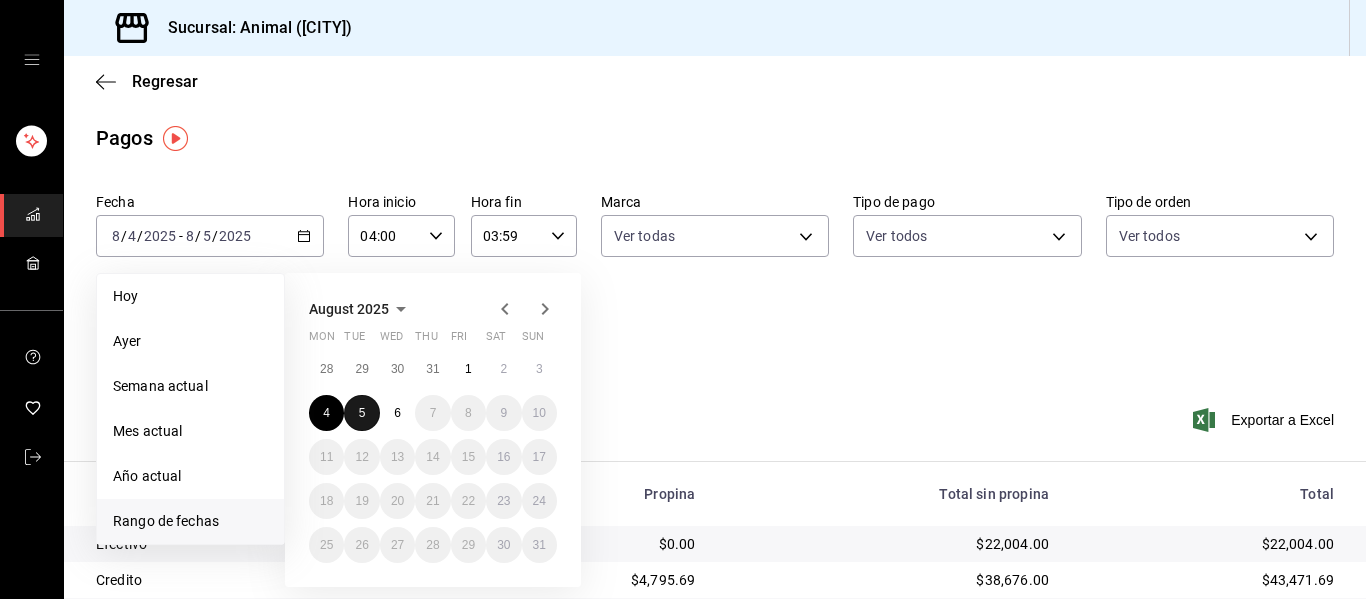 click on "5" at bounding box center [362, 413] 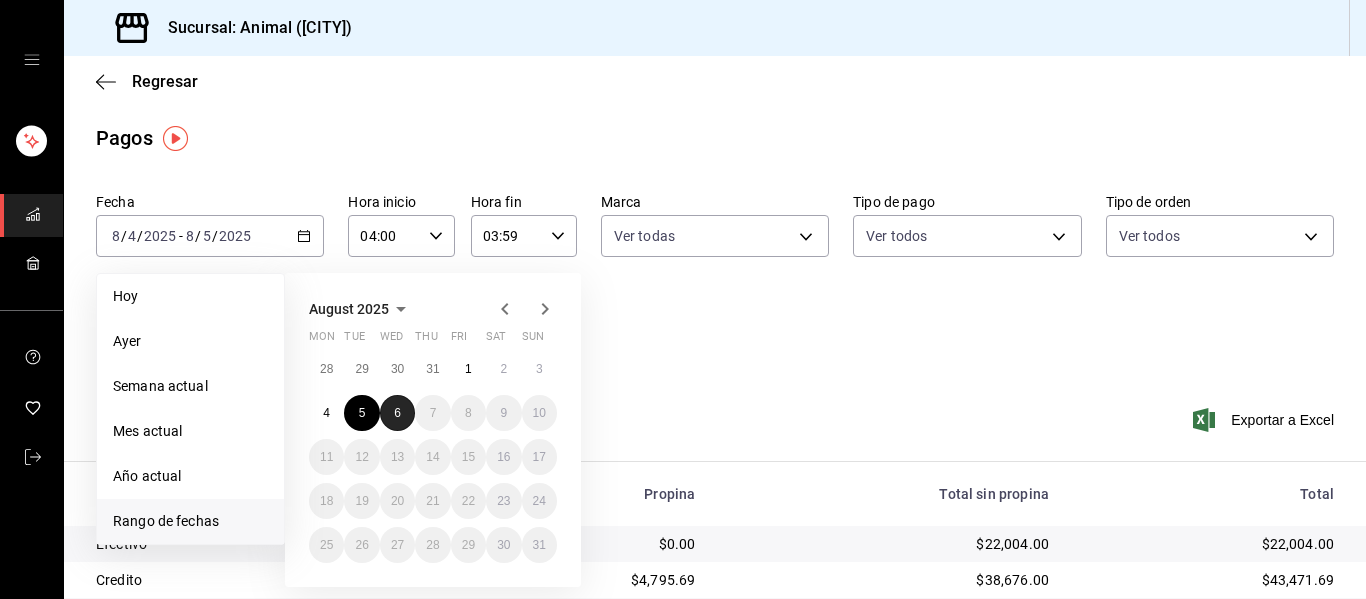 click on "6" at bounding box center [397, 413] 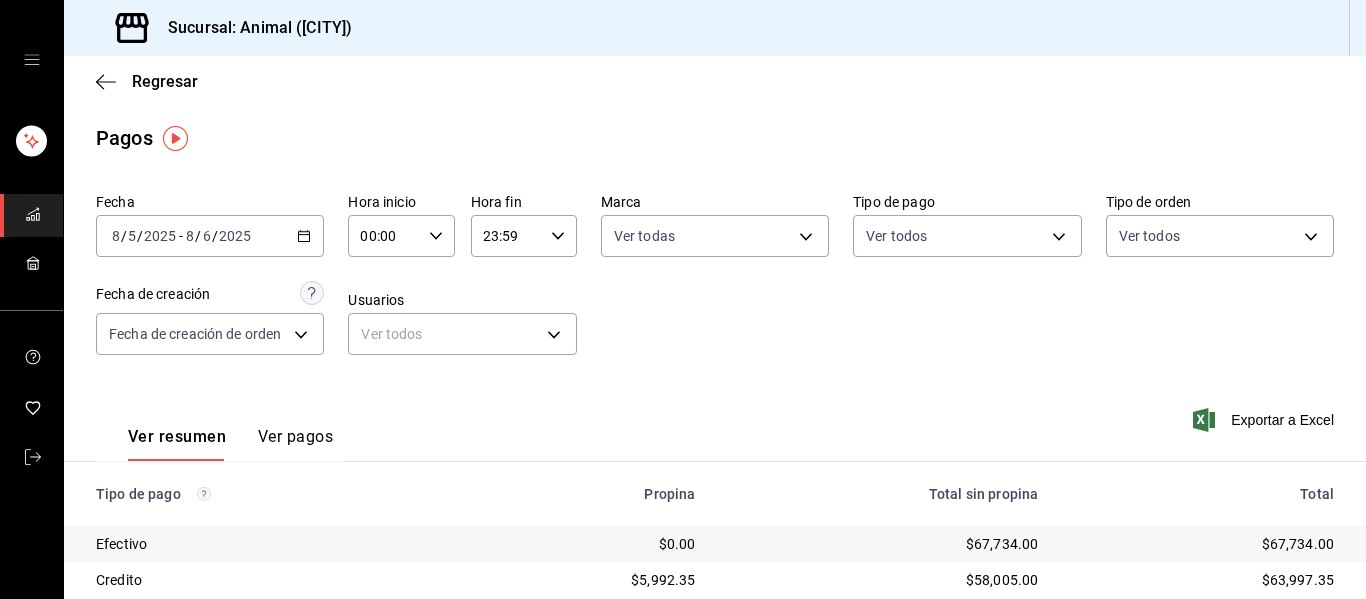 click on "00:00 Hora inicio" at bounding box center (401, 236) 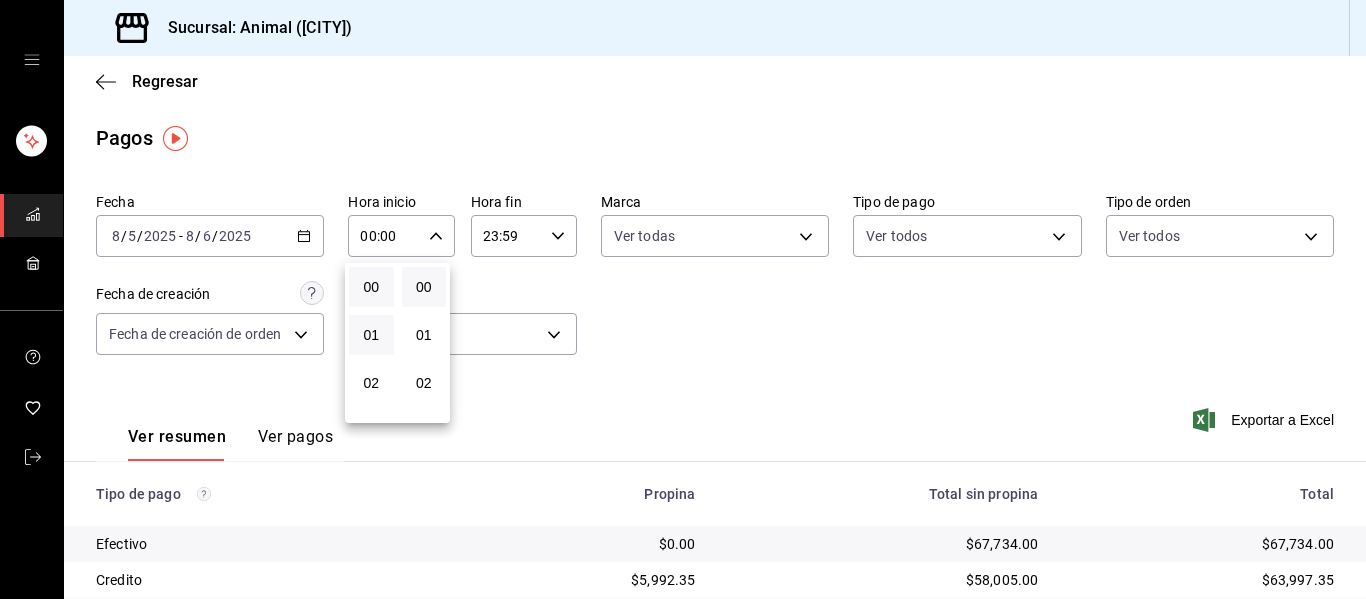 scroll, scrollTop: 100, scrollLeft: 0, axis: vertical 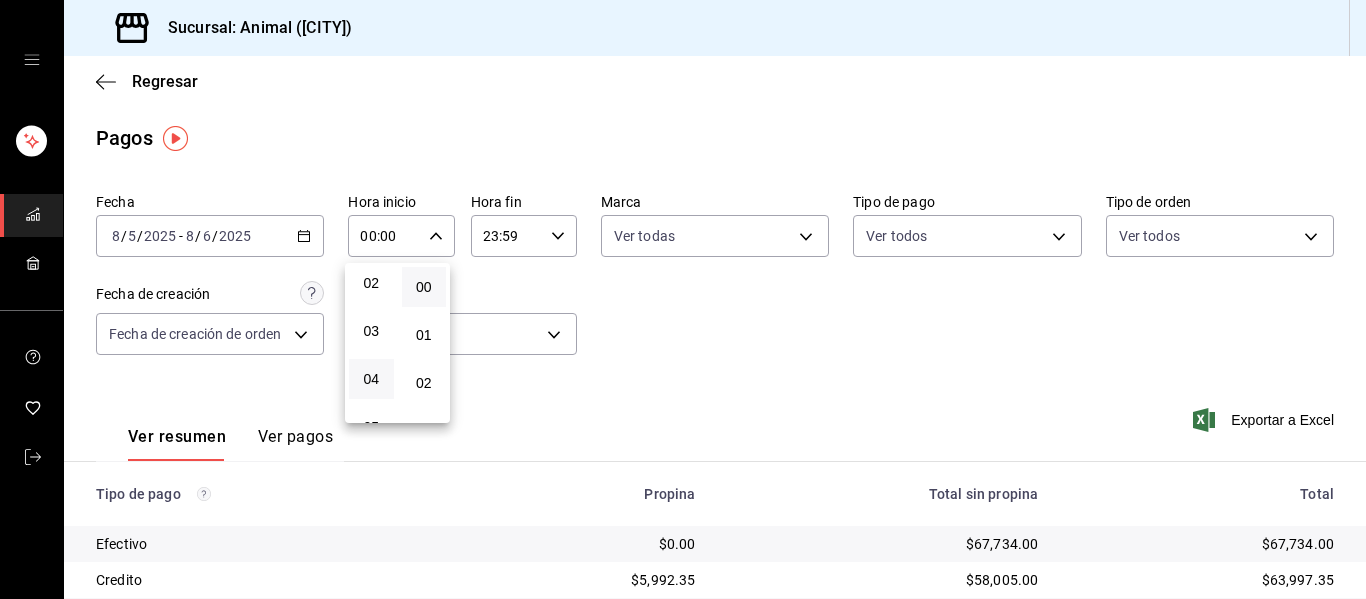 click on "04" at bounding box center [371, 379] 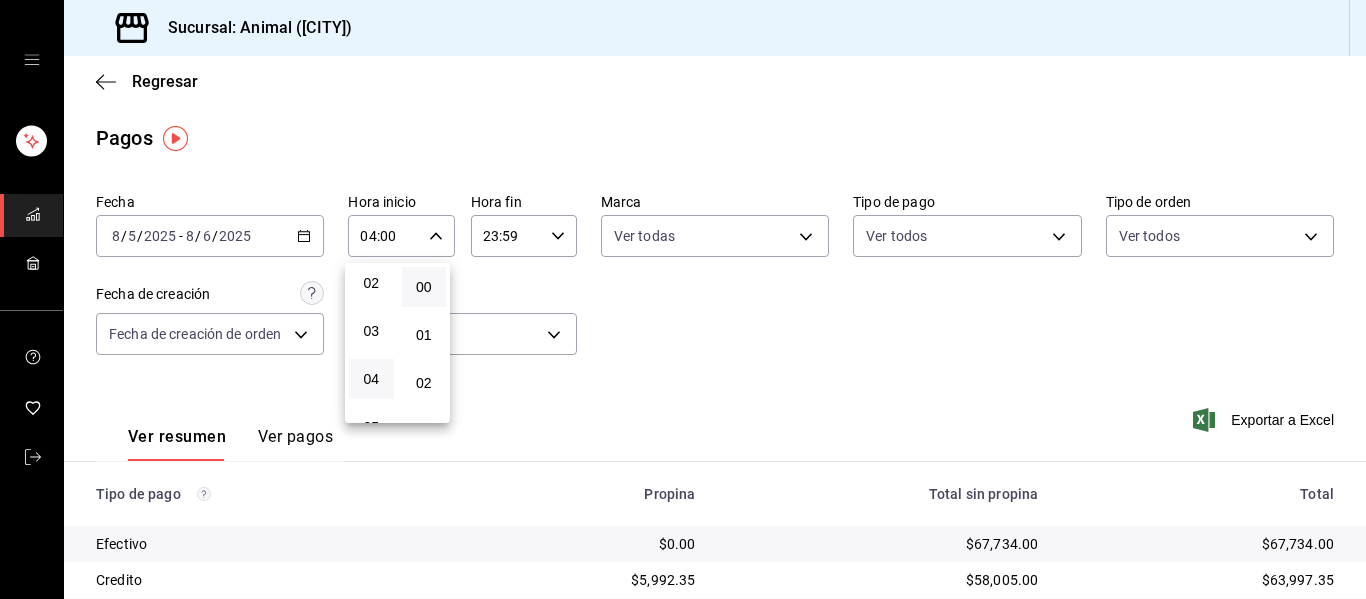 click at bounding box center [683, 299] 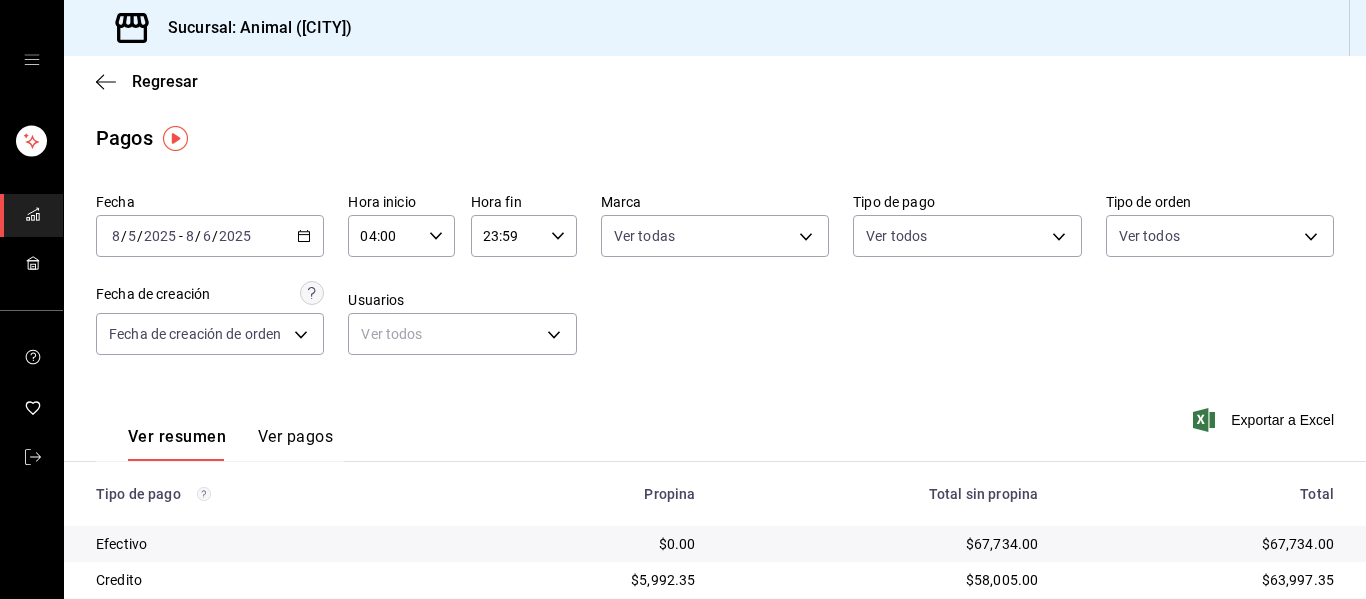 click 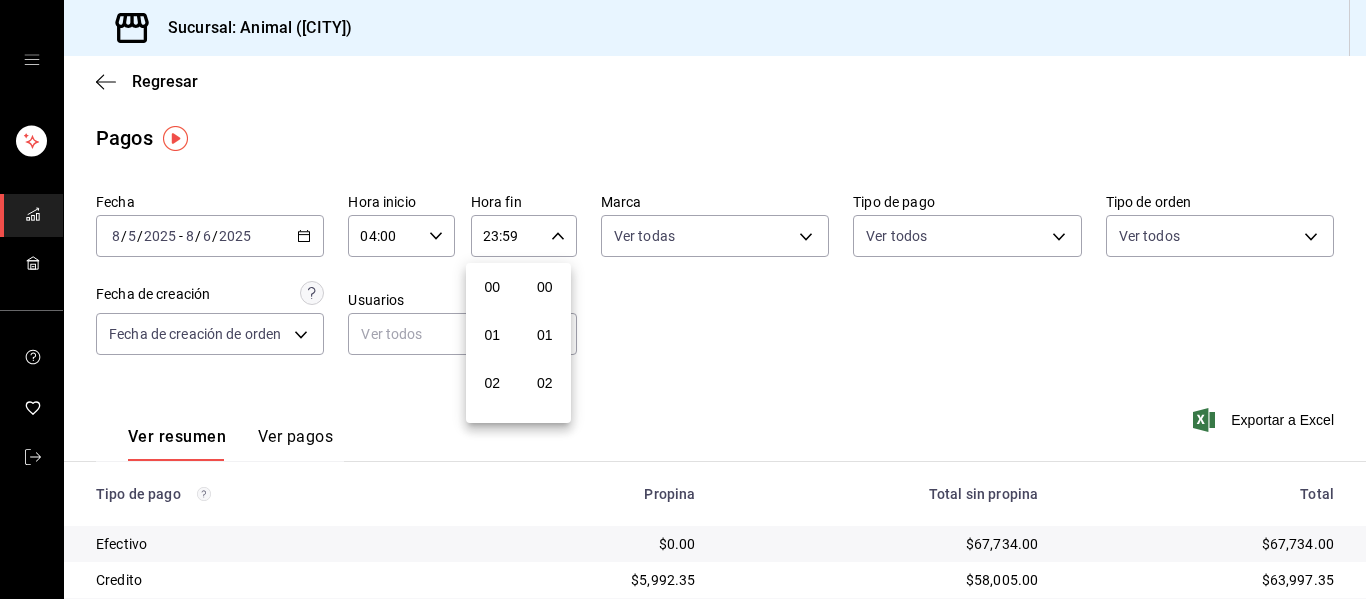 scroll, scrollTop: 992, scrollLeft: 0, axis: vertical 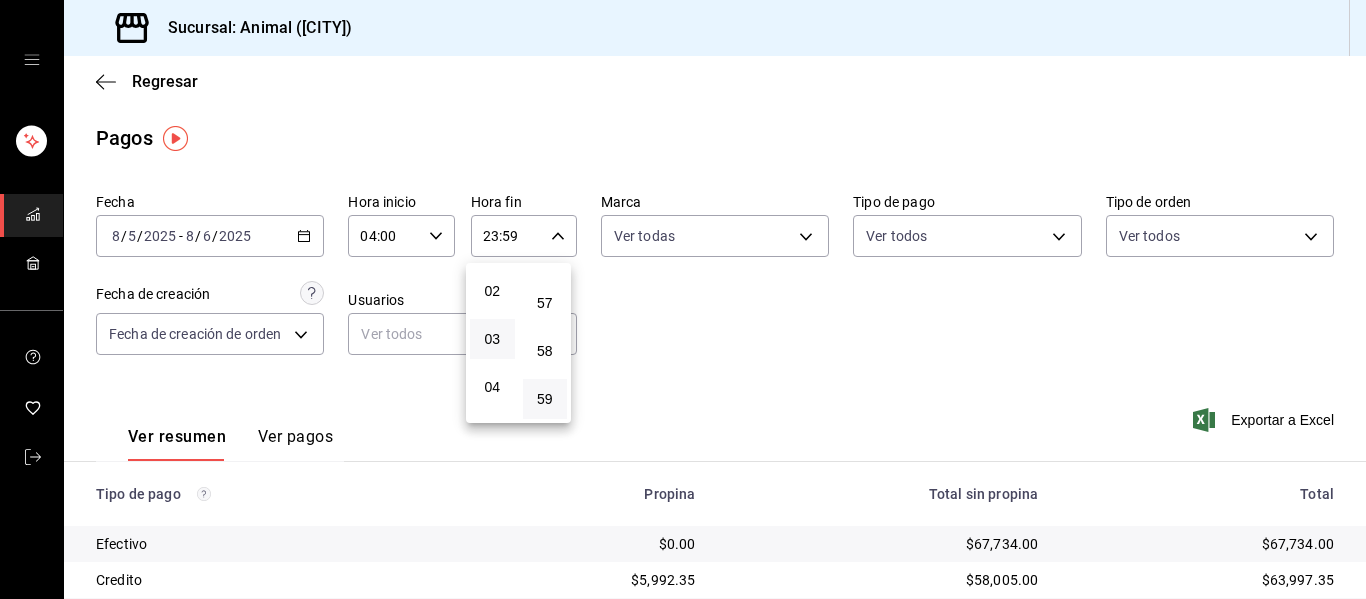 click on "03" at bounding box center (492, 339) 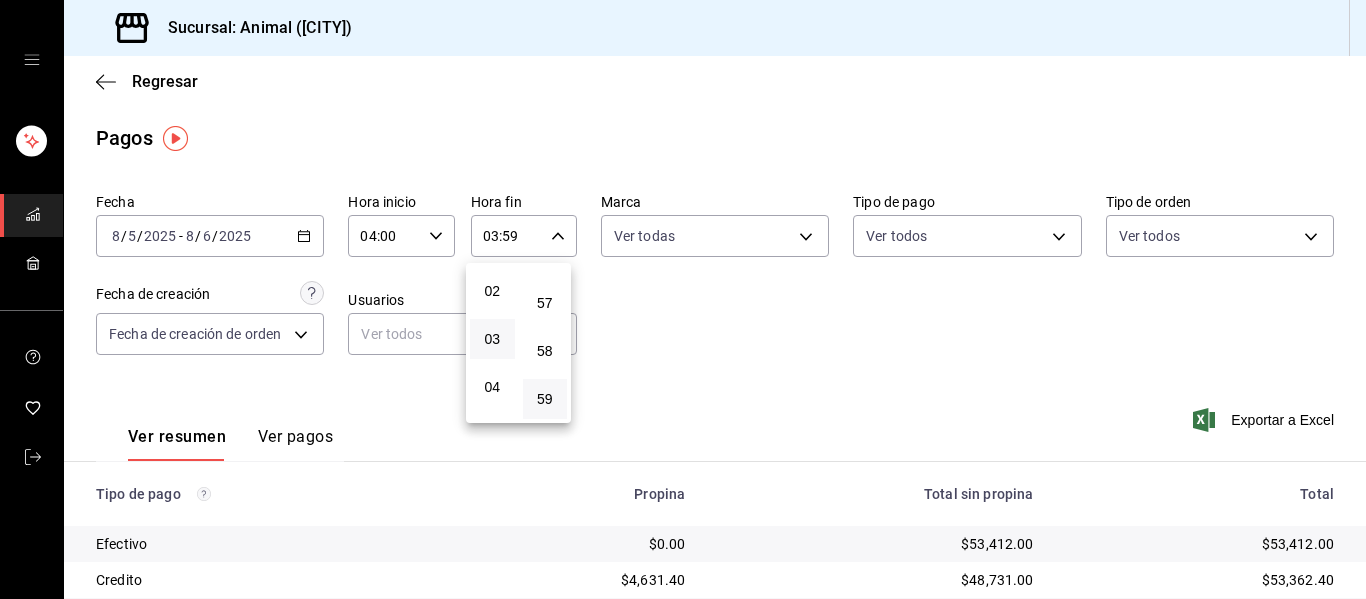 click at bounding box center [683, 299] 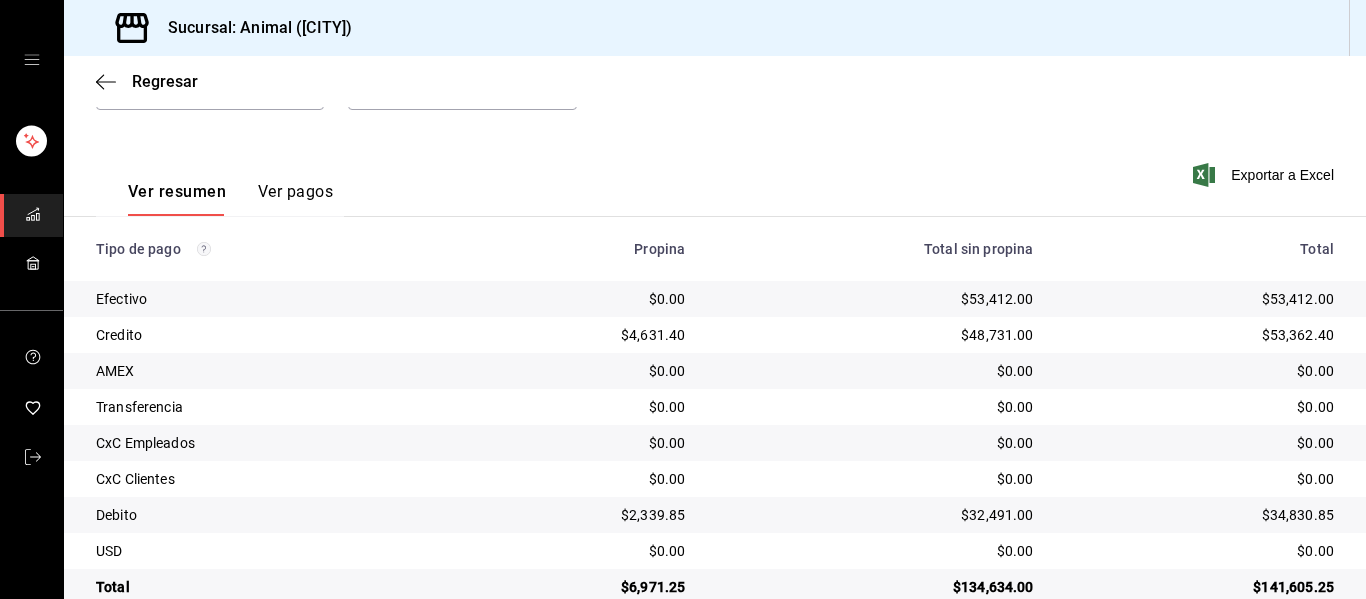 scroll, scrollTop: 284, scrollLeft: 0, axis: vertical 